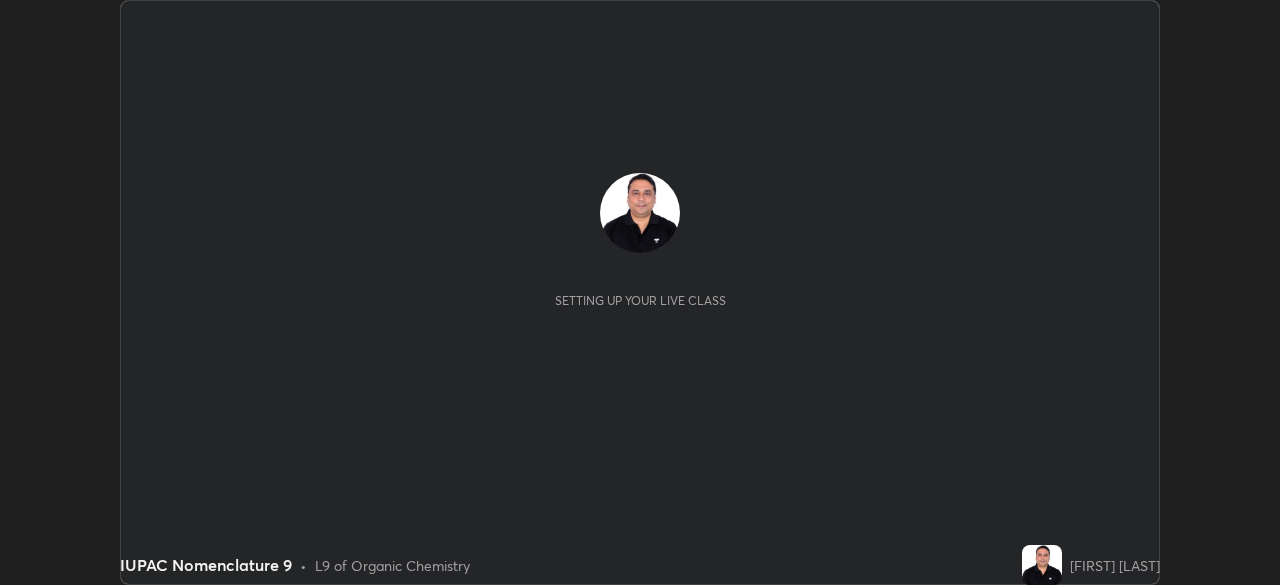 scroll, scrollTop: 0, scrollLeft: 0, axis: both 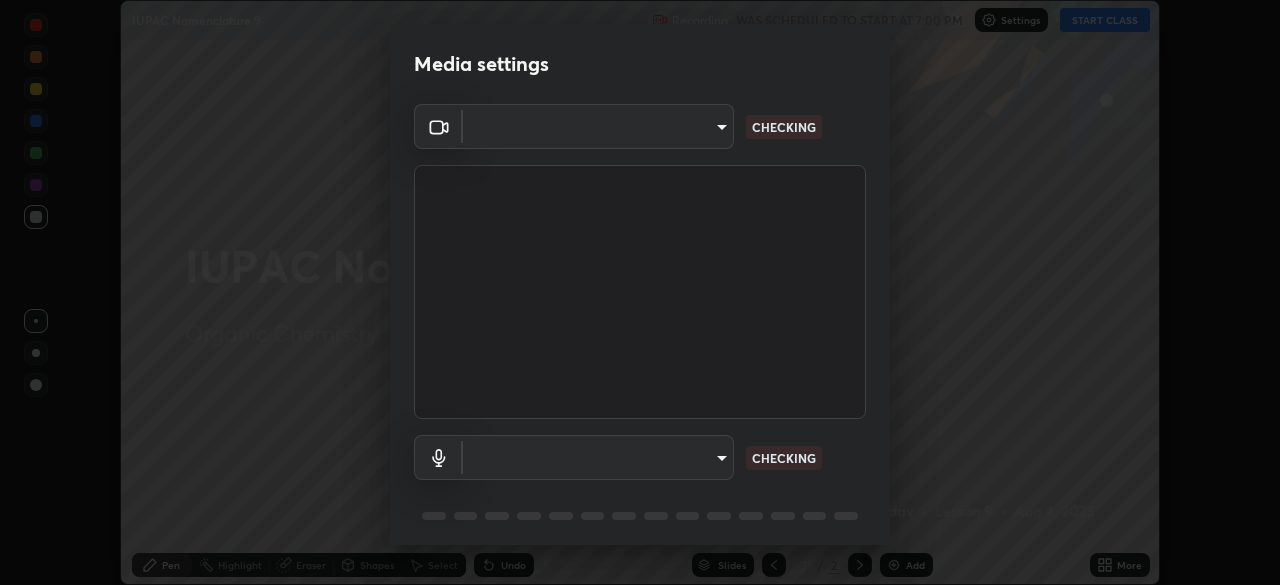 type on "1155cc2d7dabe307700984d5600aff9a86bdb4545dc4bc7441ef77515dec06d2" 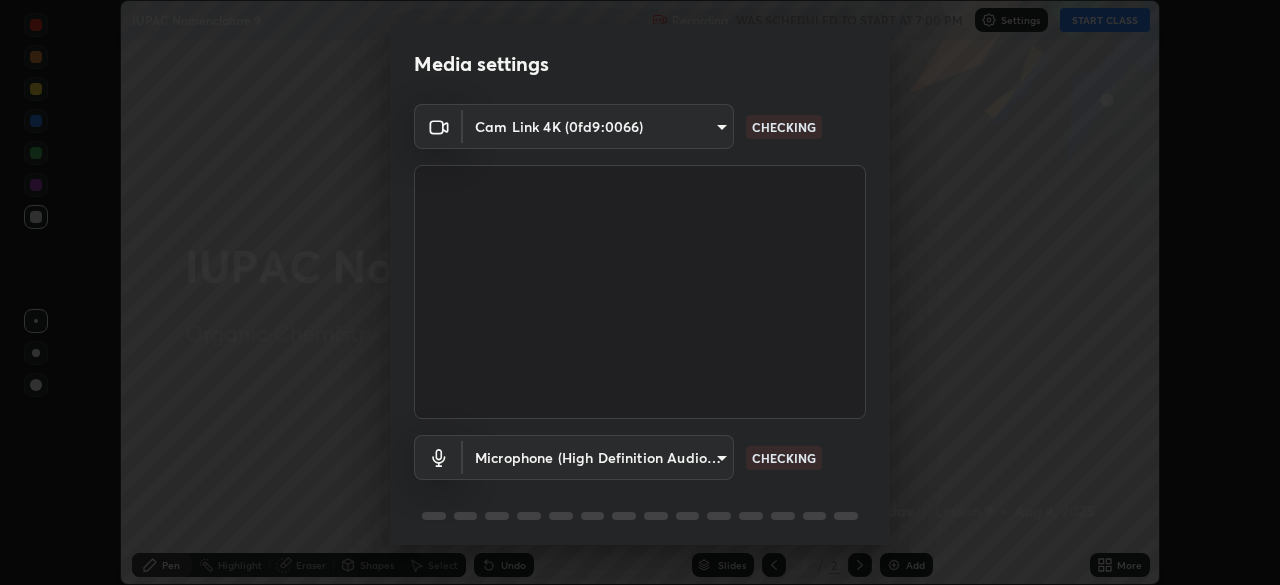 click on "Erase all IUPAC Nomenclature 9 Recording WAS SCHEDULED TO START AT  7:00 PM Settings START CLASS Setting up your live class IUPAC Nomenclature 9 • L9 of Organic Chemistry [FIRST] [LAST] Pen Highlight Eraser Shapes Select Undo Slides 2 / 2 Add More No doubts shared Encourage your learners to ask a doubt for better clarity Report an issue Reason for reporting Buffering Chat not working Audio - Video sync issue Educator video quality low ​ Attach an image Report Media settings Cam Link 4K ([HASH]) [HASH] CHECKING Microphone (High Definition Audio Device) [HASH] CHECKING 1 / 5 Next" at bounding box center [640, 292] 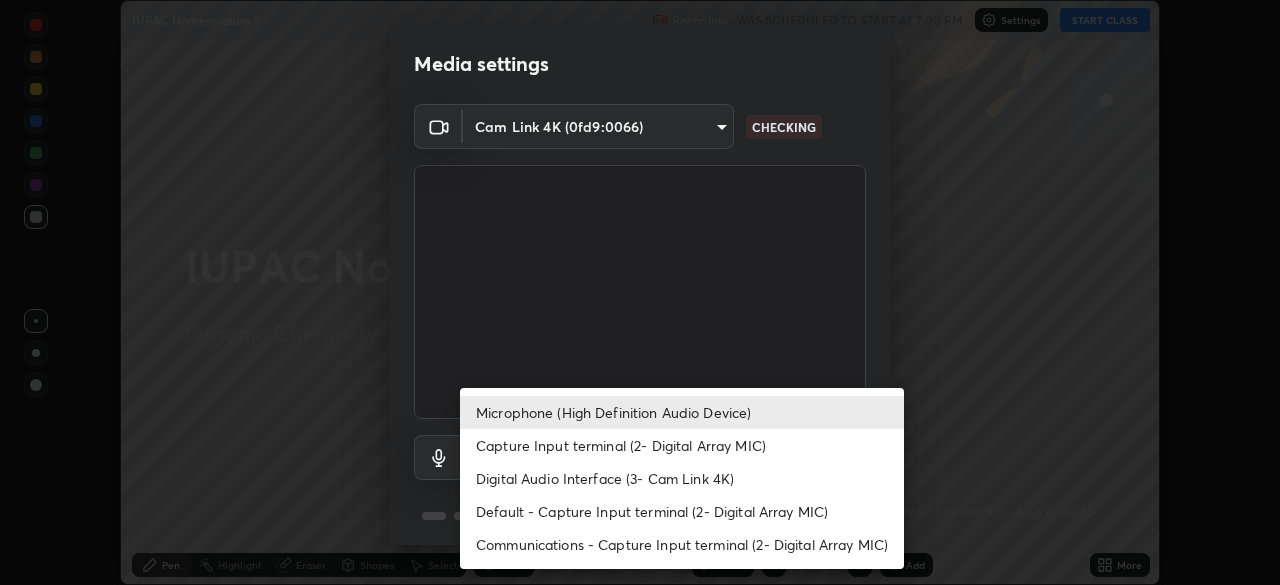 click on "Default - Capture Input terminal (2- Digital Array MIC)" at bounding box center [682, 511] 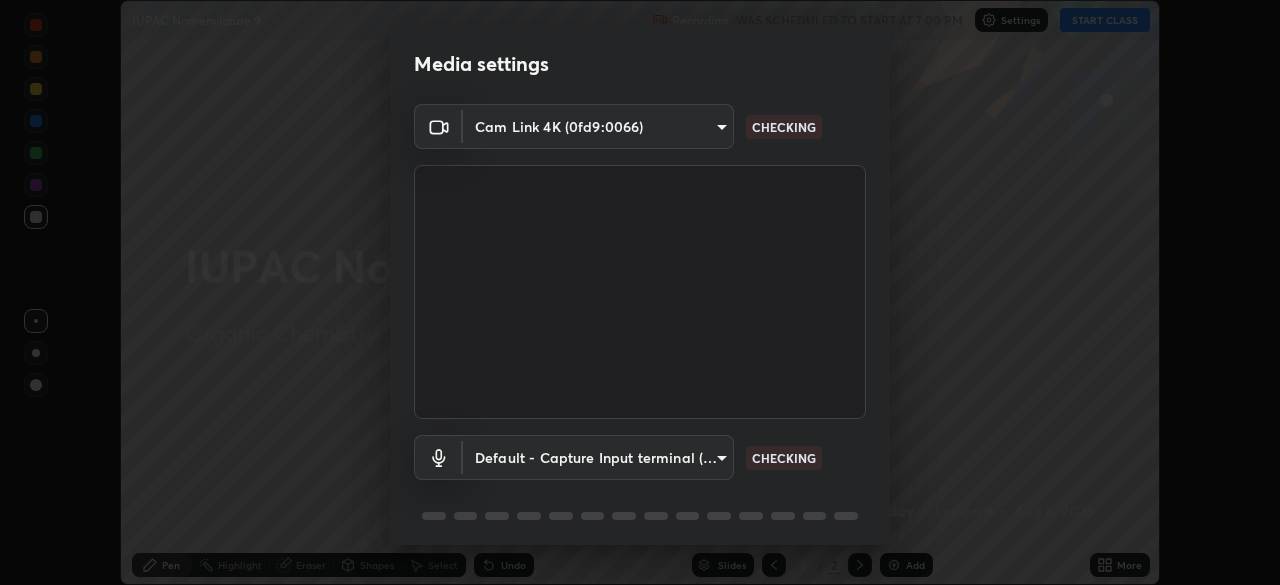click on "Erase all IUPAC Nomenclature 9 Recording WAS SCHEDULED TO START AT  7:00 PM Settings START CLASS Setting up your live class IUPAC Nomenclature 9 • L9 of Organic Chemistry [FIRST] [LAST] Pen Highlight Eraser Shapes Select Undo Slides 2 / 2 Add More No doubts shared Encourage your learners to ask a doubt for better clarity Report an issue Reason for reporting Buffering Chat not working Audio - Video sync issue Educator video quality low ​ Attach an image Report Media settings Cam Link 4K ([HASH]) [HASH] CHECKING Default - Capture Input terminal (2- Digital Array MIC) default CHECKING 1 / 5 Next" at bounding box center (640, 292) 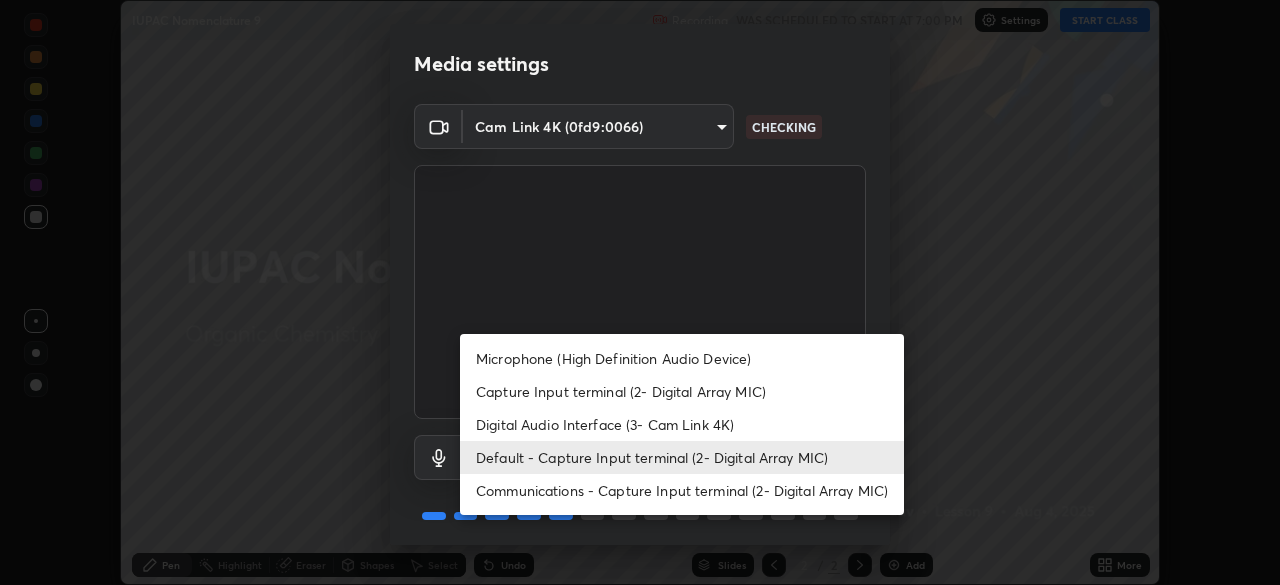 click on "Microphone (High Definition Audio Device)" at bounding box center [682, 358] 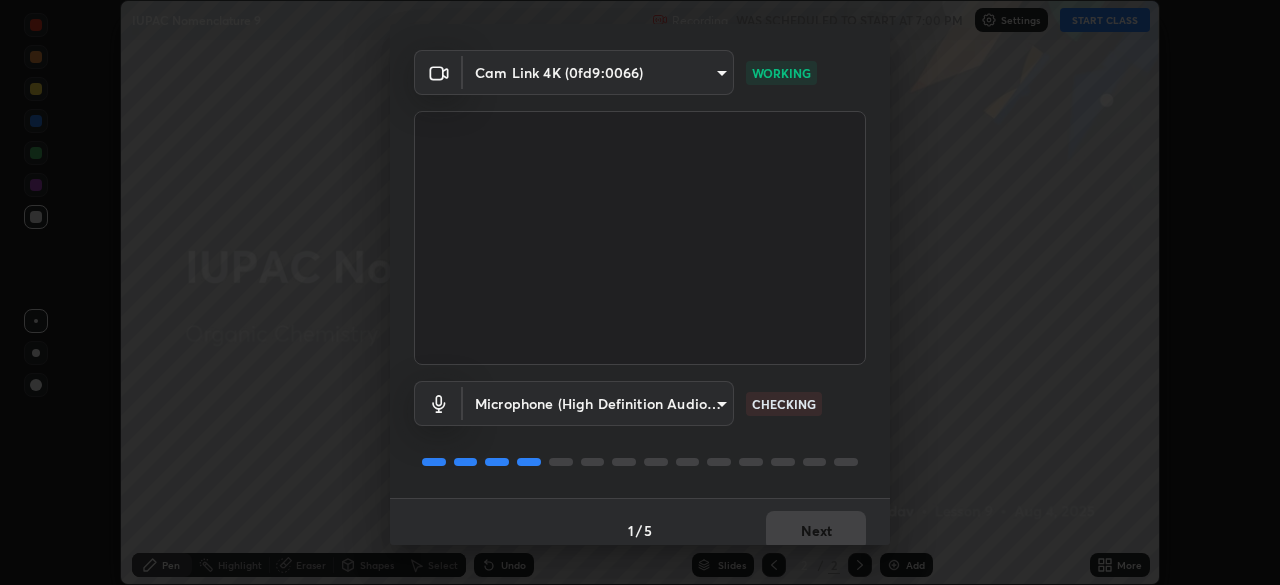 scroll, scrollTop: 71, scrollLeft: 0, axis: vertical 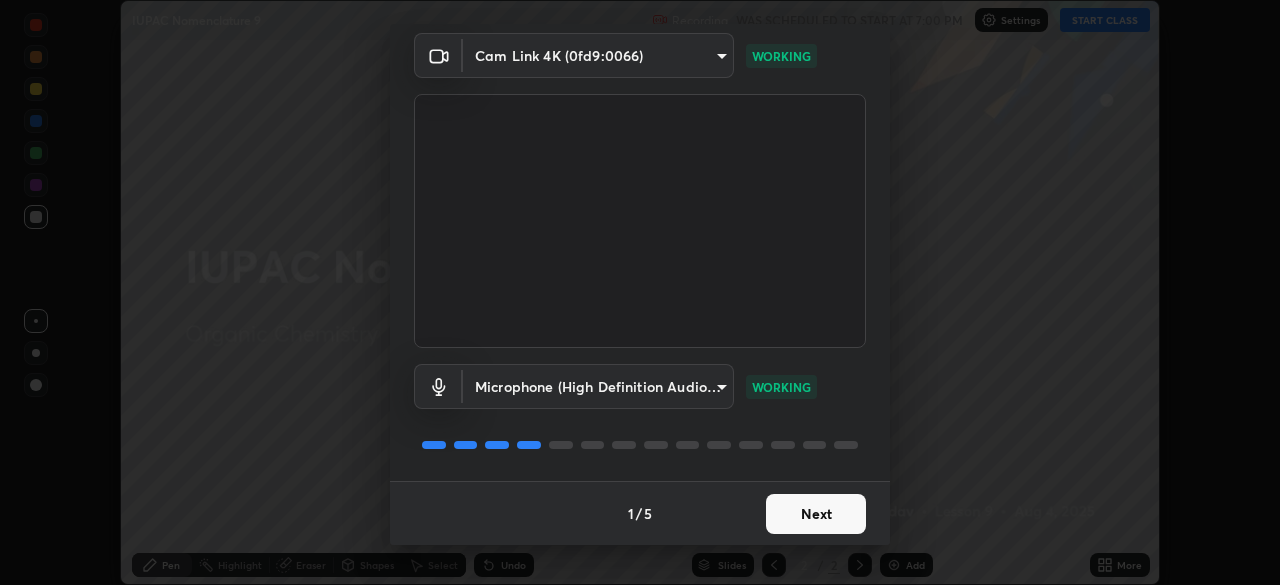 click on "Next" at bounding box center (816, 514) 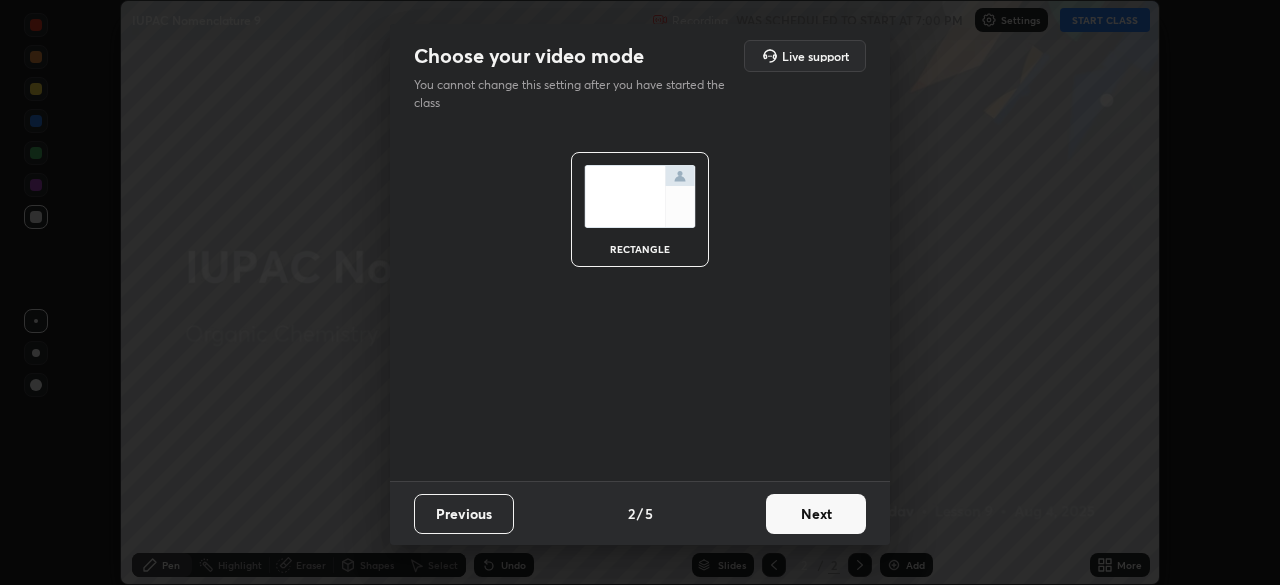 scroll, scrollTop: 0, scrollLeft: 0, axis: both 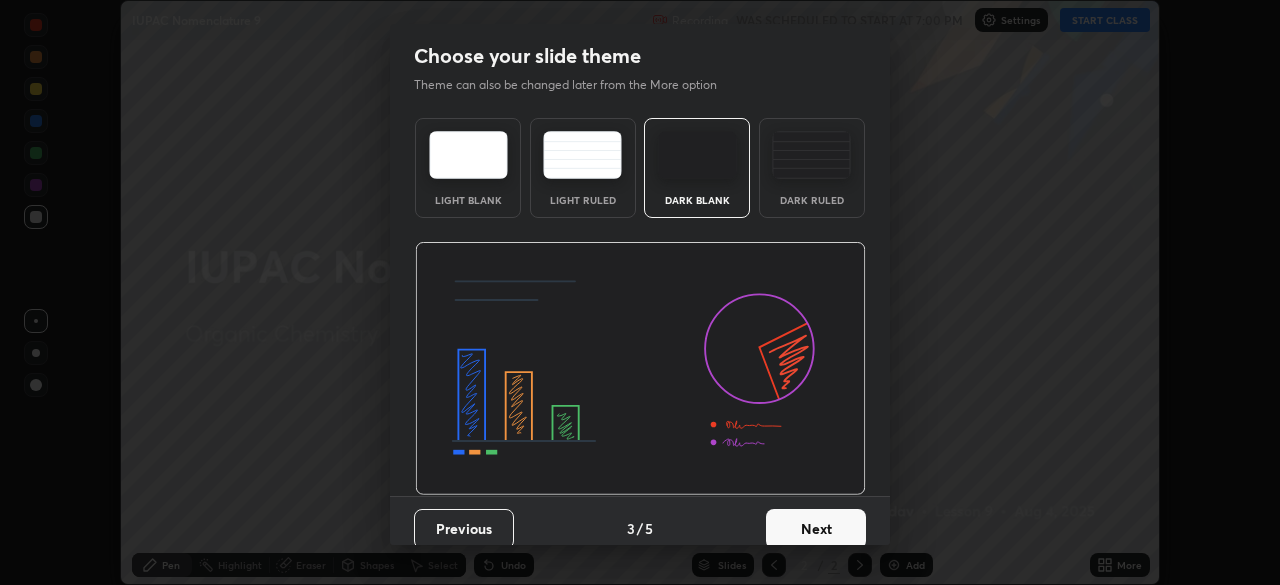 click on "Next" at bounding box center [816, 529] 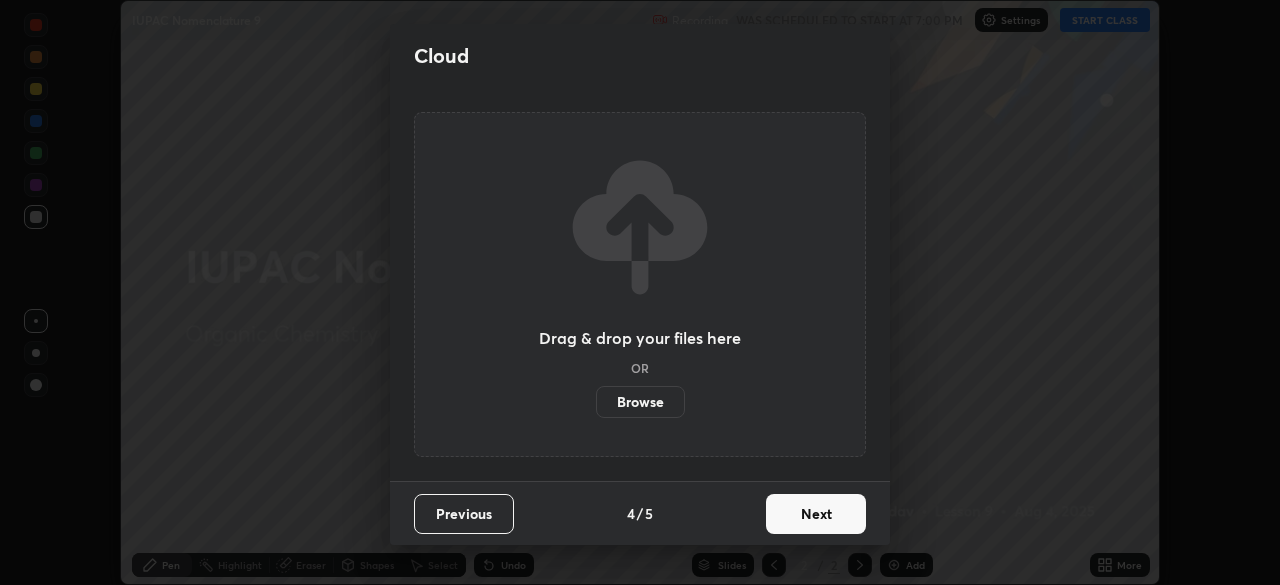 click on "Next" at bounding box center (816, 514) 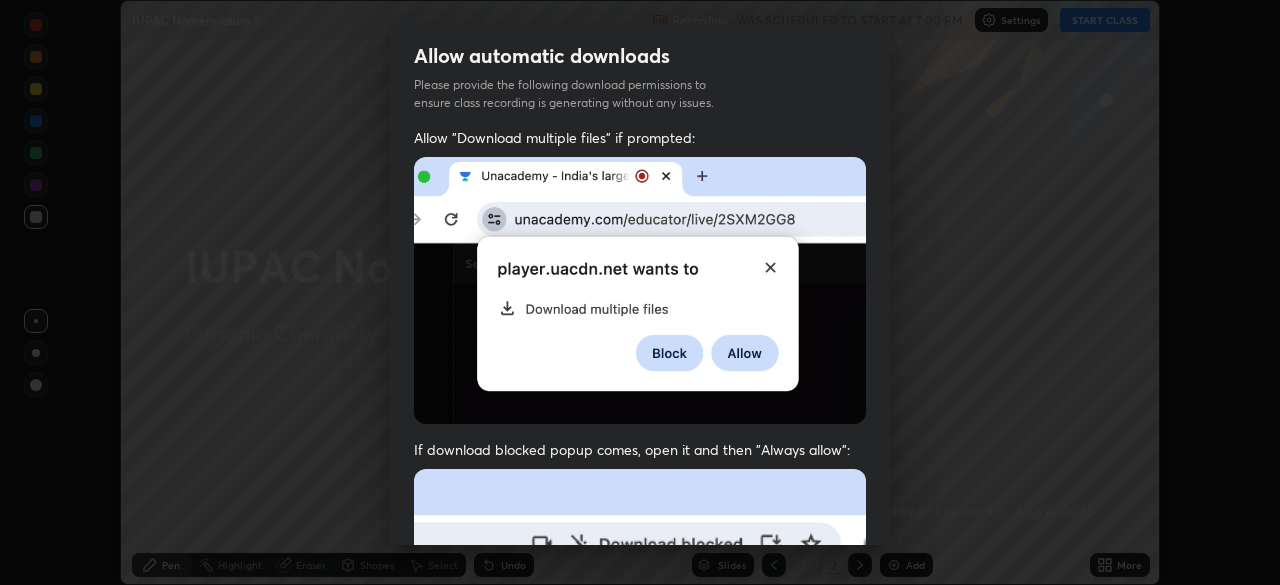 click at bounding box center (640, 687) 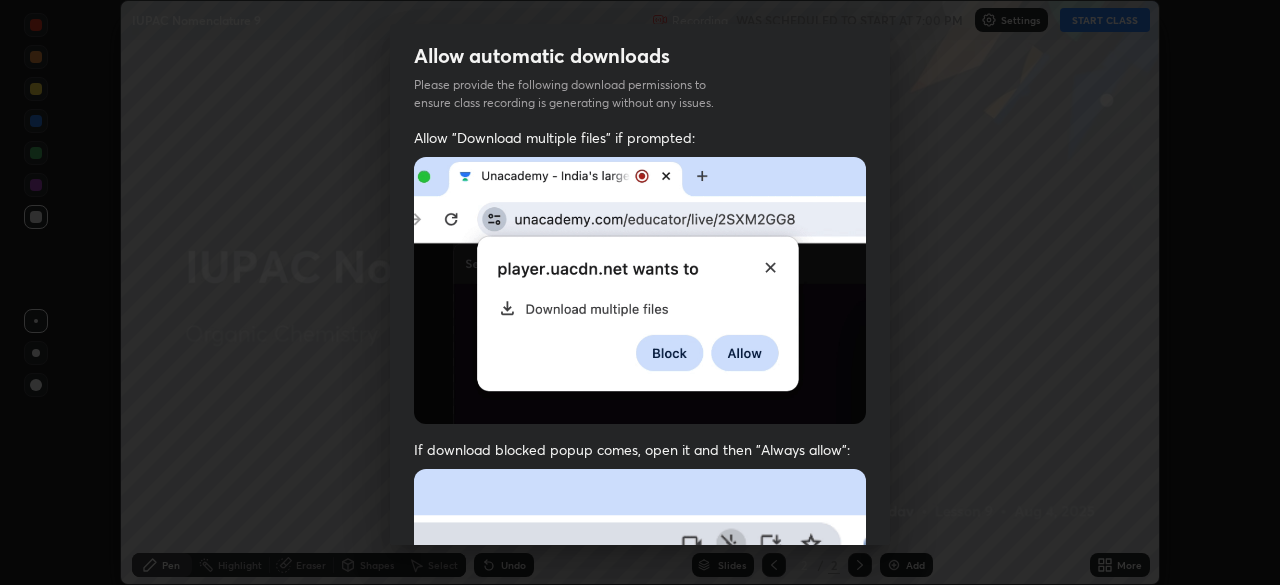 click at bounding box center [640, 687] 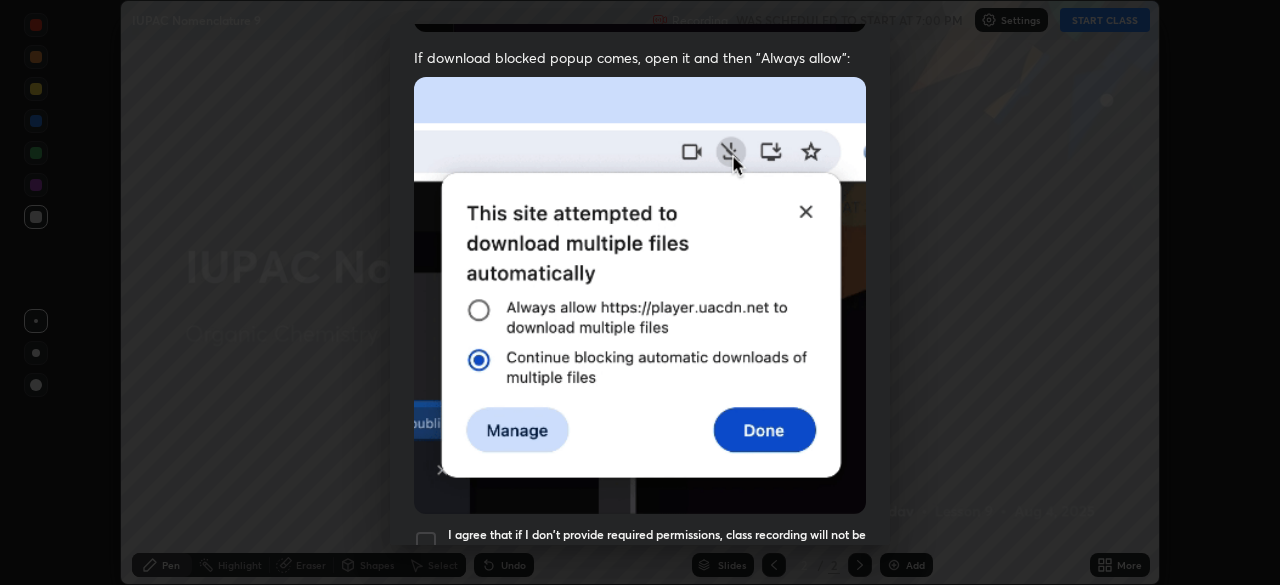 scroll, scrollTop: 401, scrollLeft: 0, axis: vertical 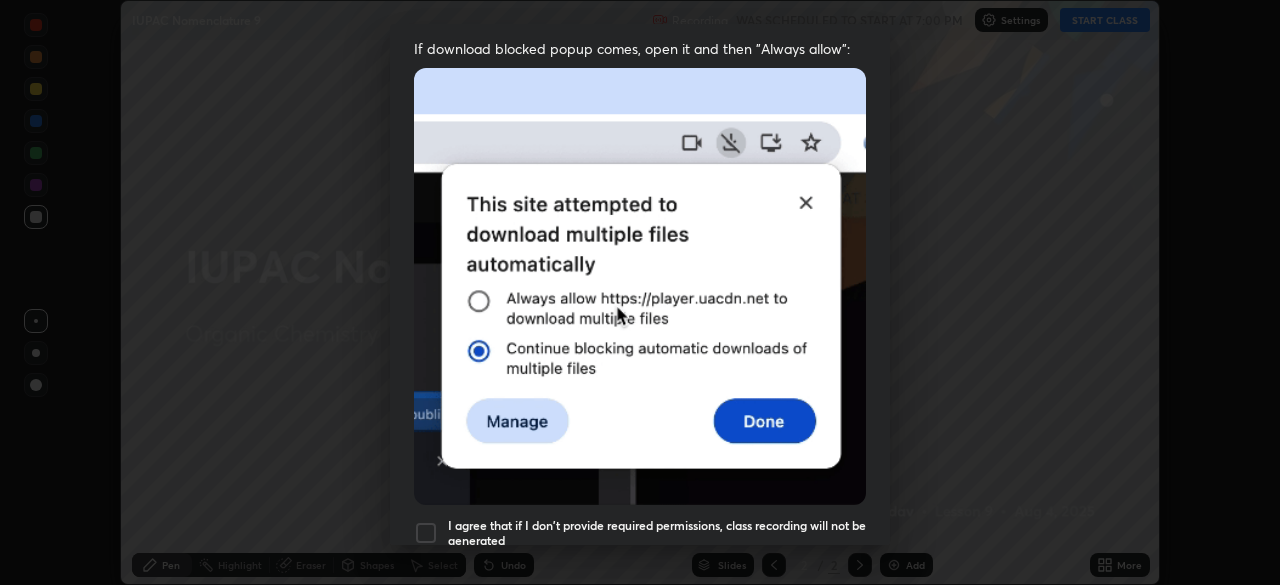 click at bounding box center [426, 533] 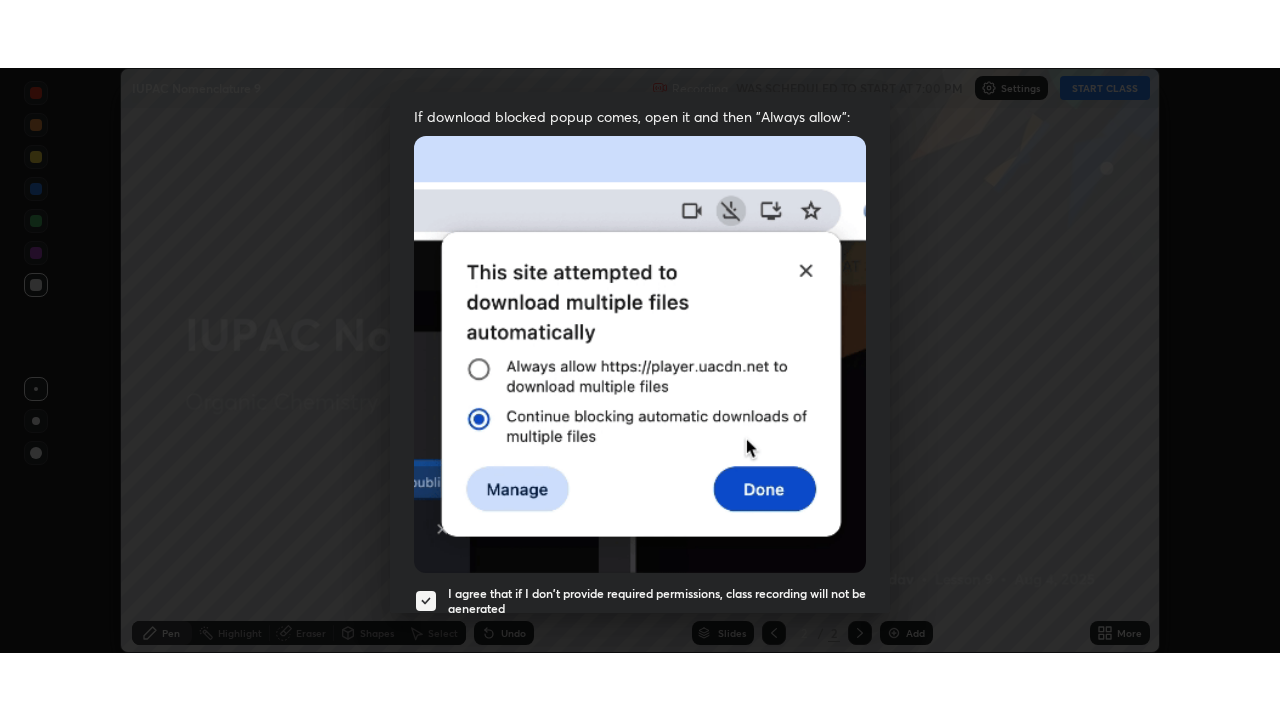 scroll, scrollTop: 479, scrollLeft: 0, axis: vertical 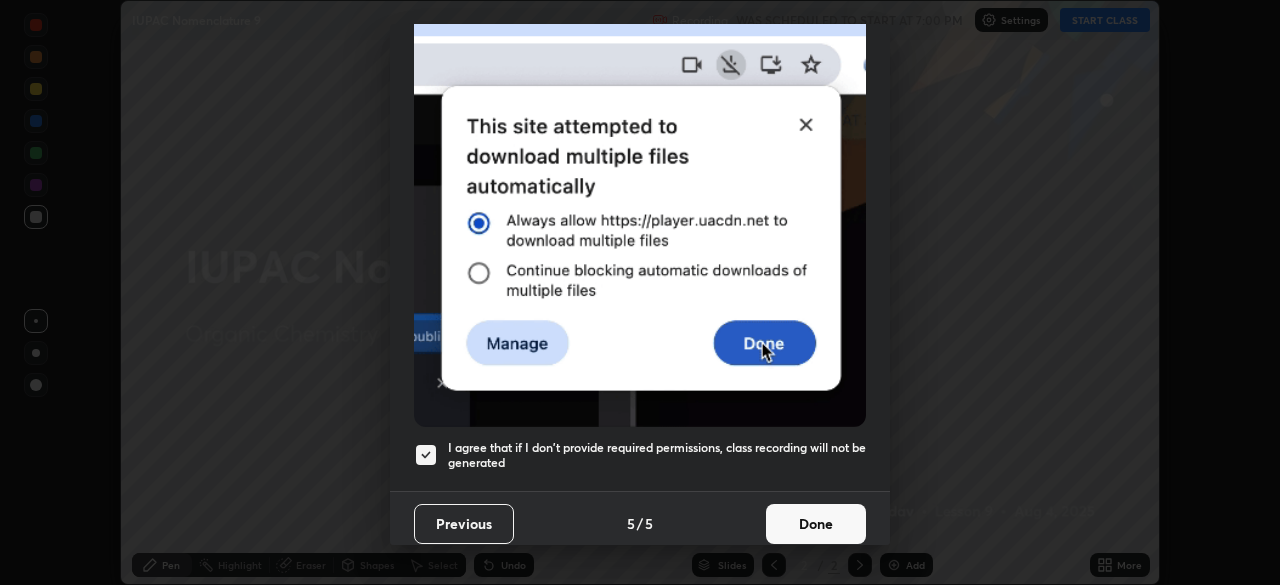 click on "Done" at bounding box center (816, 524) 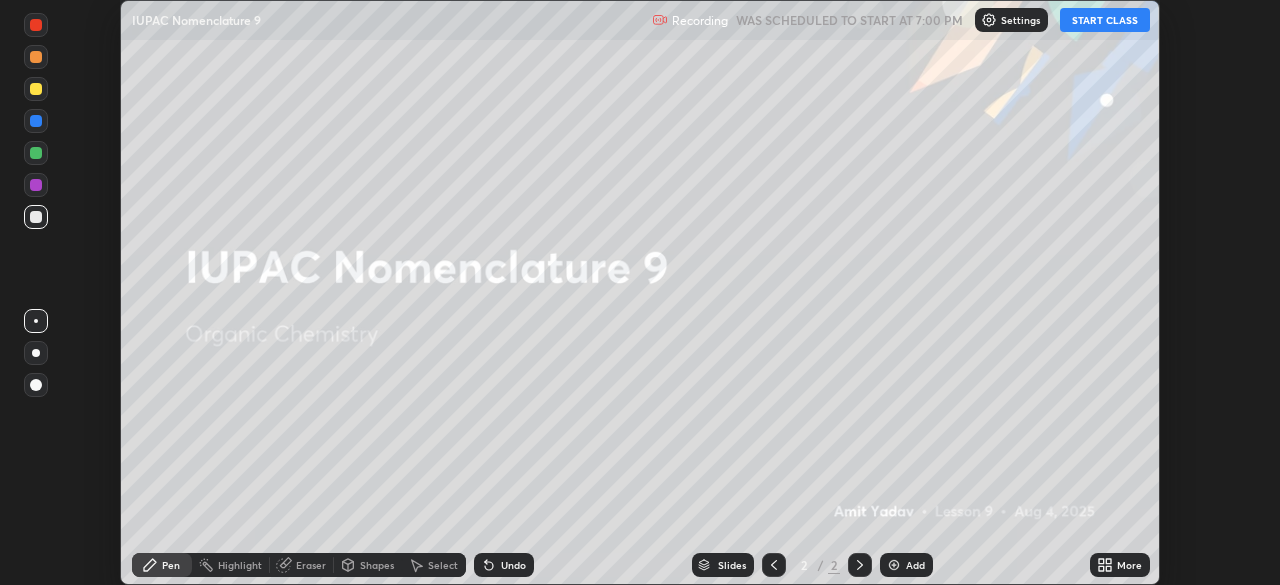 click 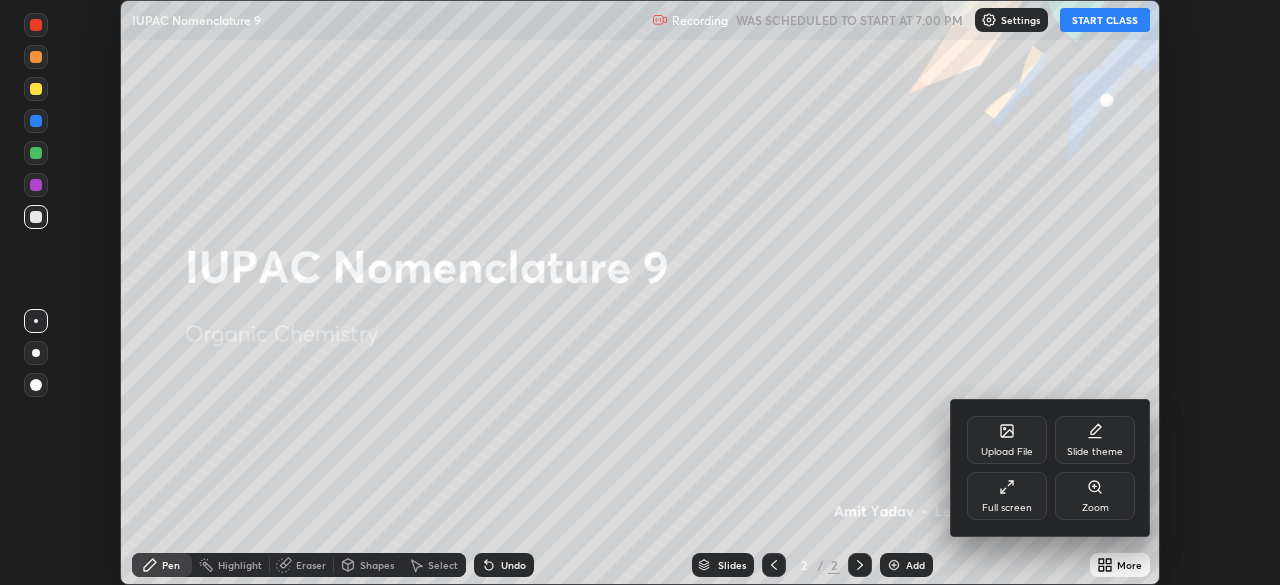 click on "Full screen" at bounding box center [1007, 496] 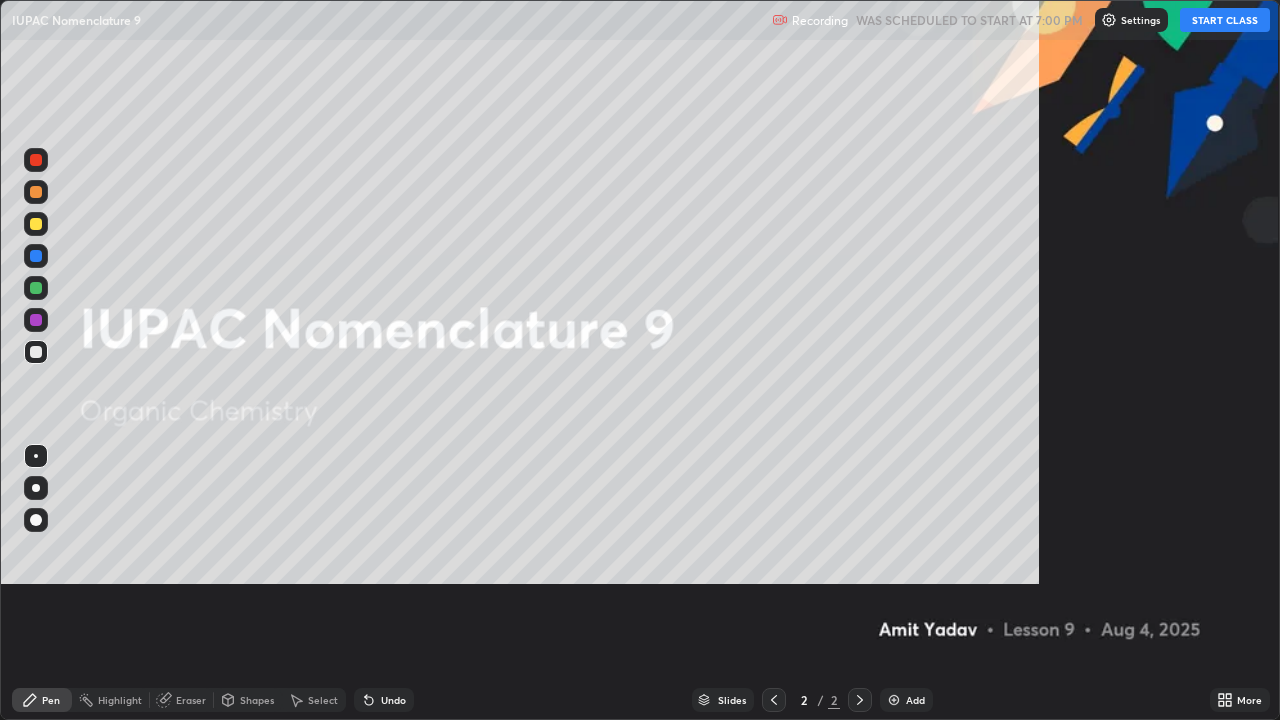 scroll, scrollTop: 99280, scrollLeft: 98720, axis: both 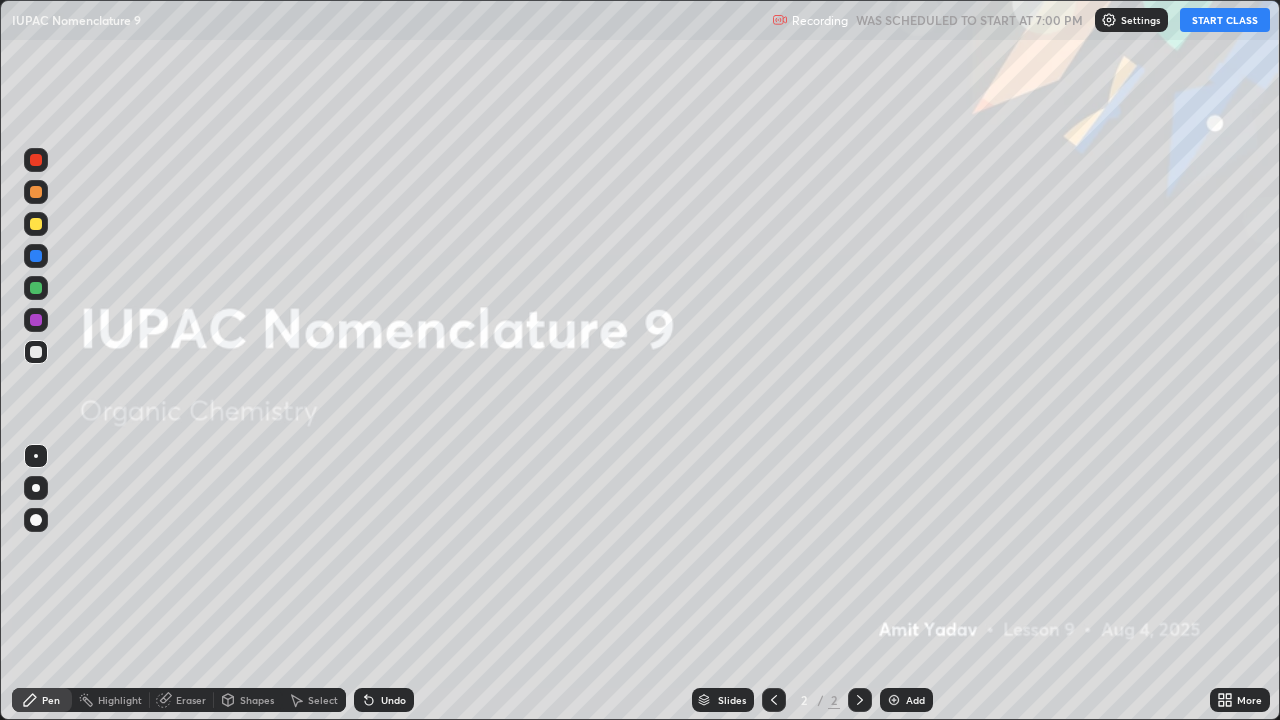 click on "START CLASS" at bounding box center [1225, 20] 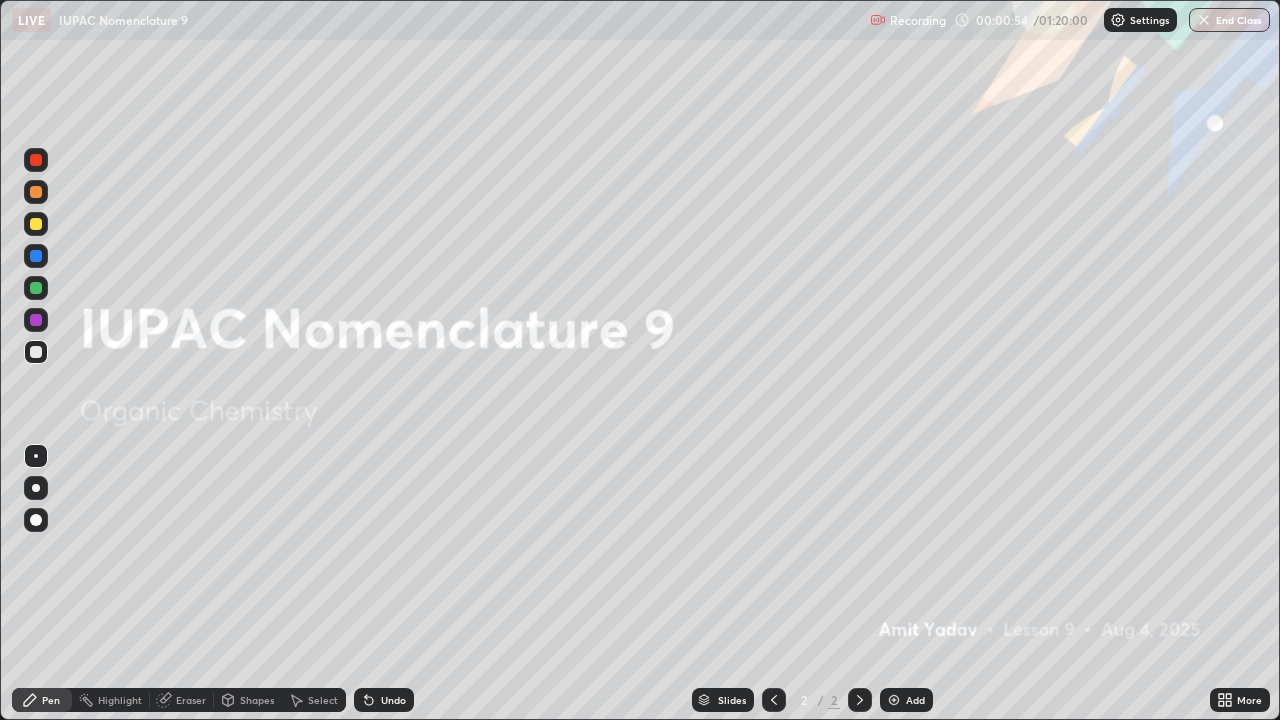 click on "Add" at bounding box center (915, 700) 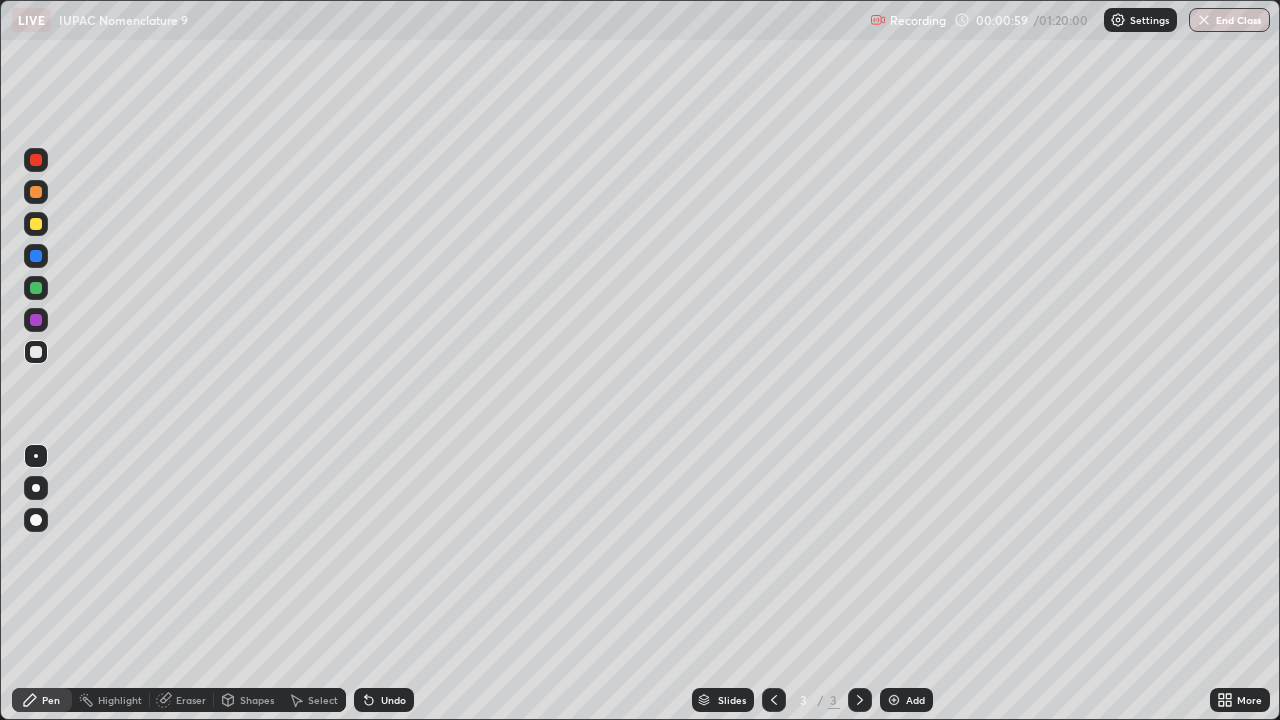 click at bounding box center [36, 224] 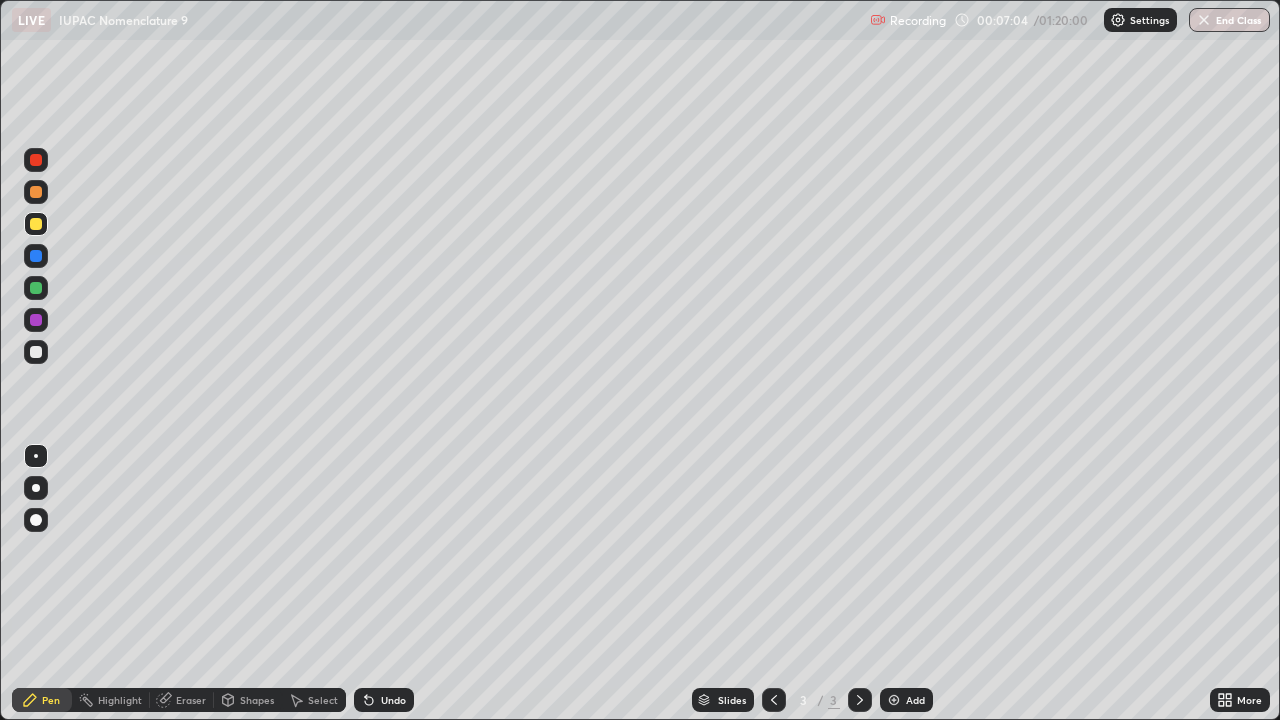 click at bounding box center (36, 352) 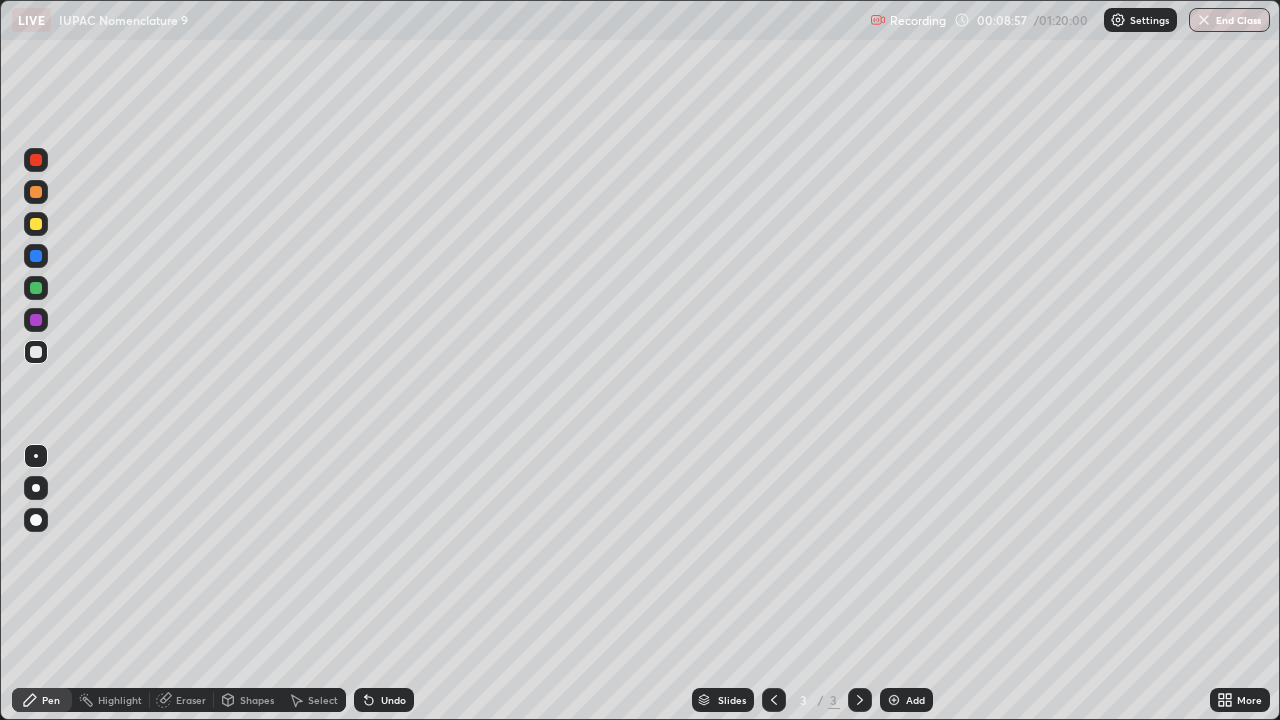click on "Select" at bounding box center (323, 700) 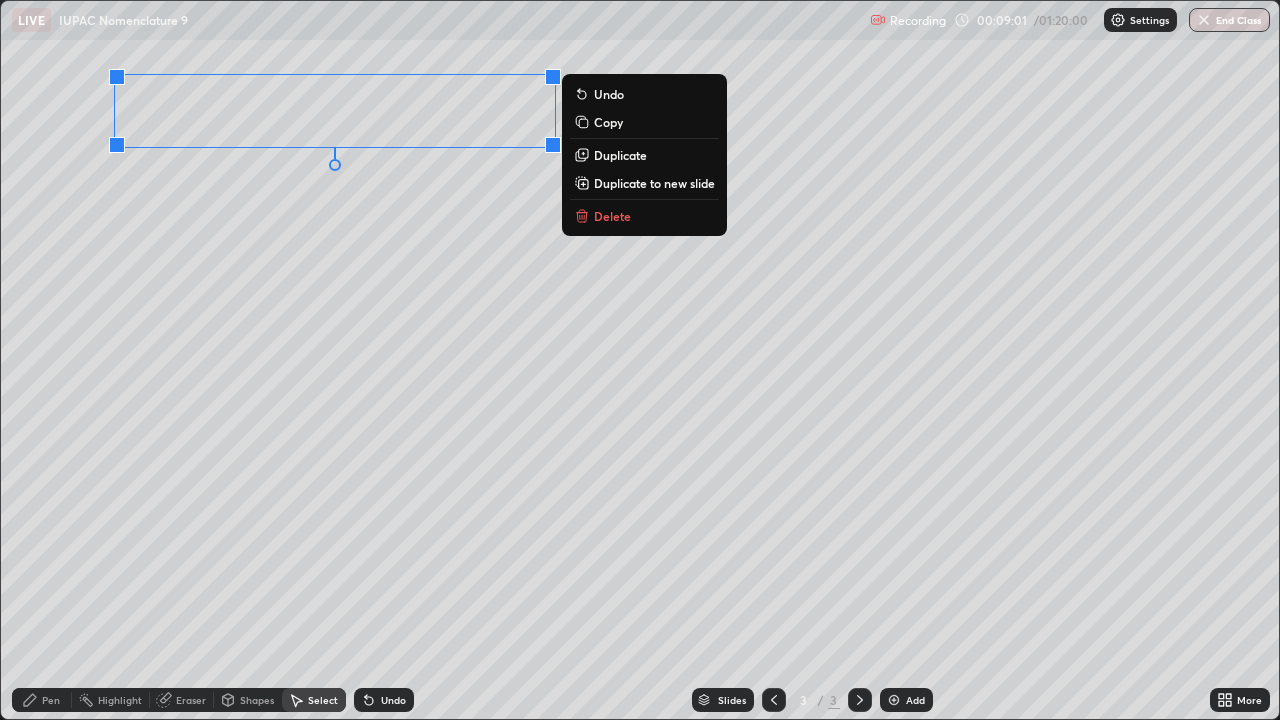 click on "Delete" at bounding box center (612, 216) 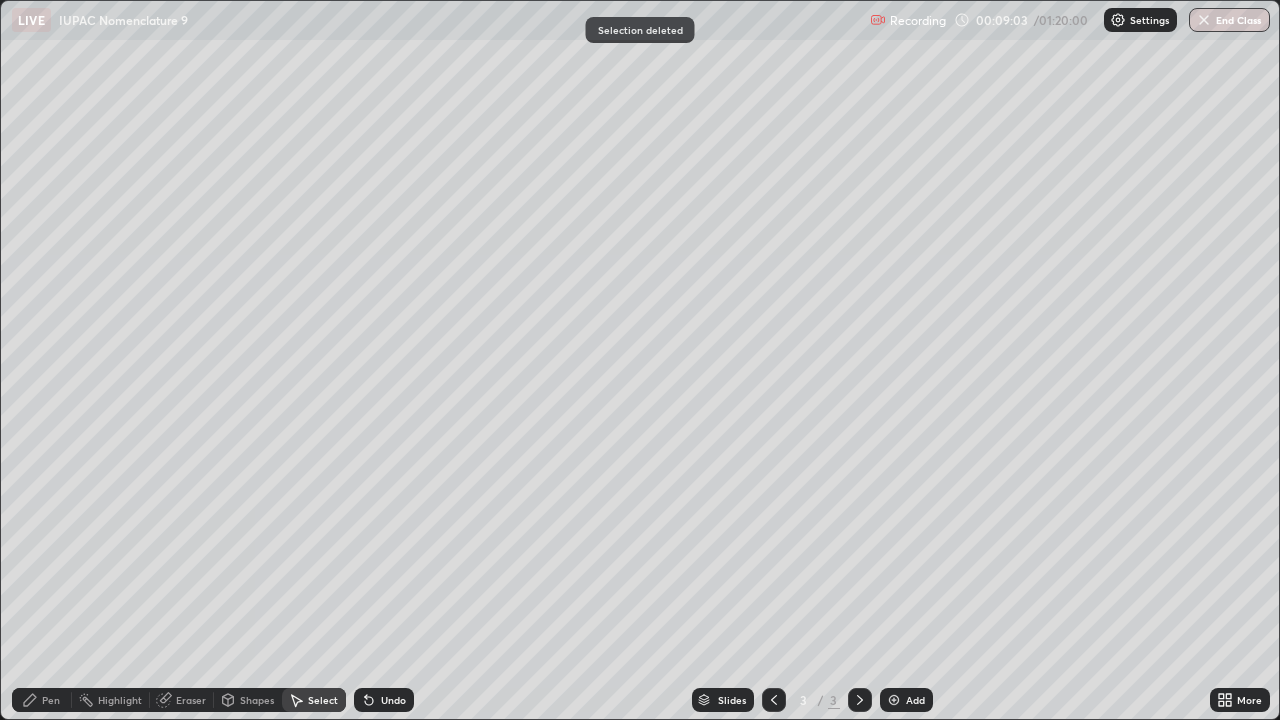 click on "Pen" at bounding box center (51, 700) 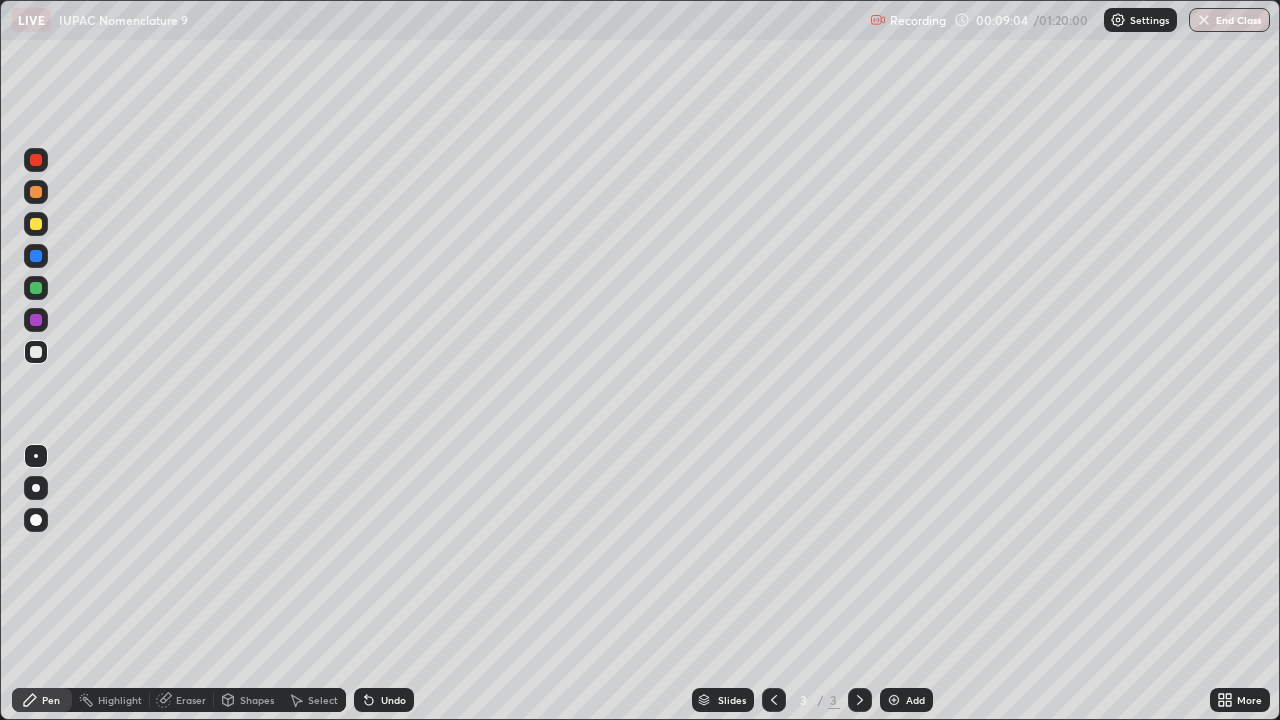 click at bounding box center [36, 352] 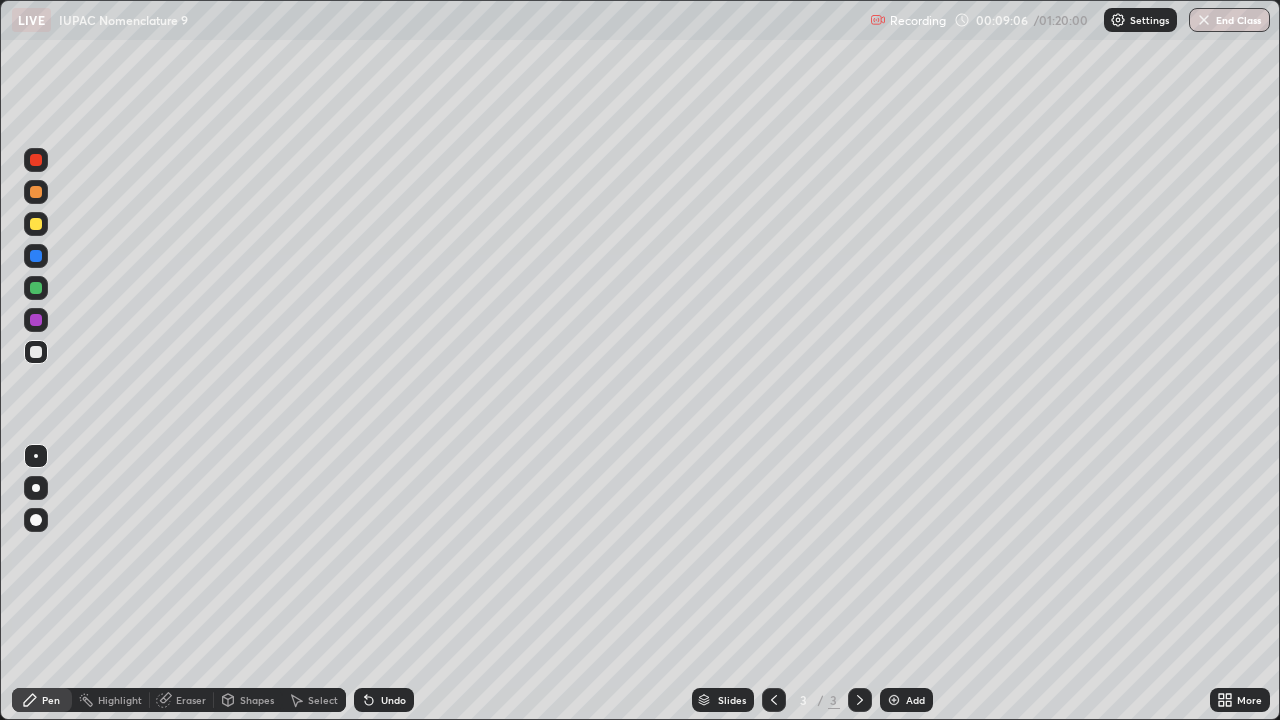 click at bounding box center [36, 192] 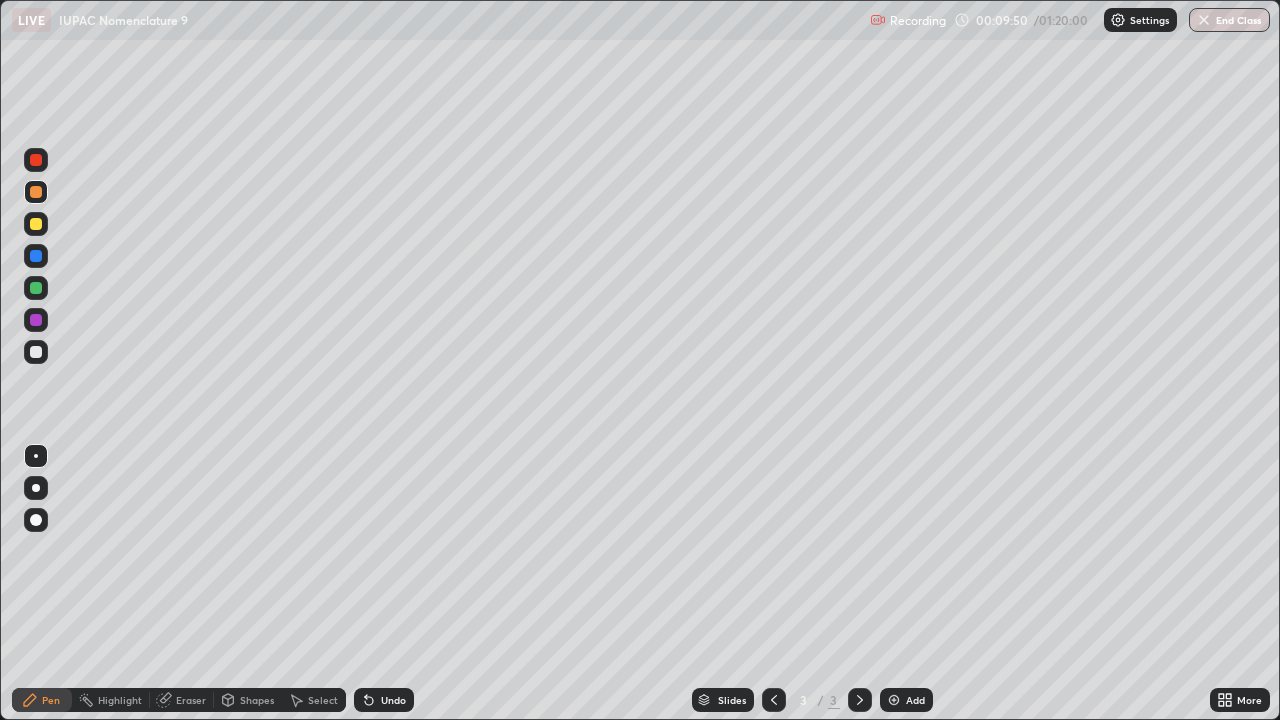click on "Undo" at bounding box center [384, 700] 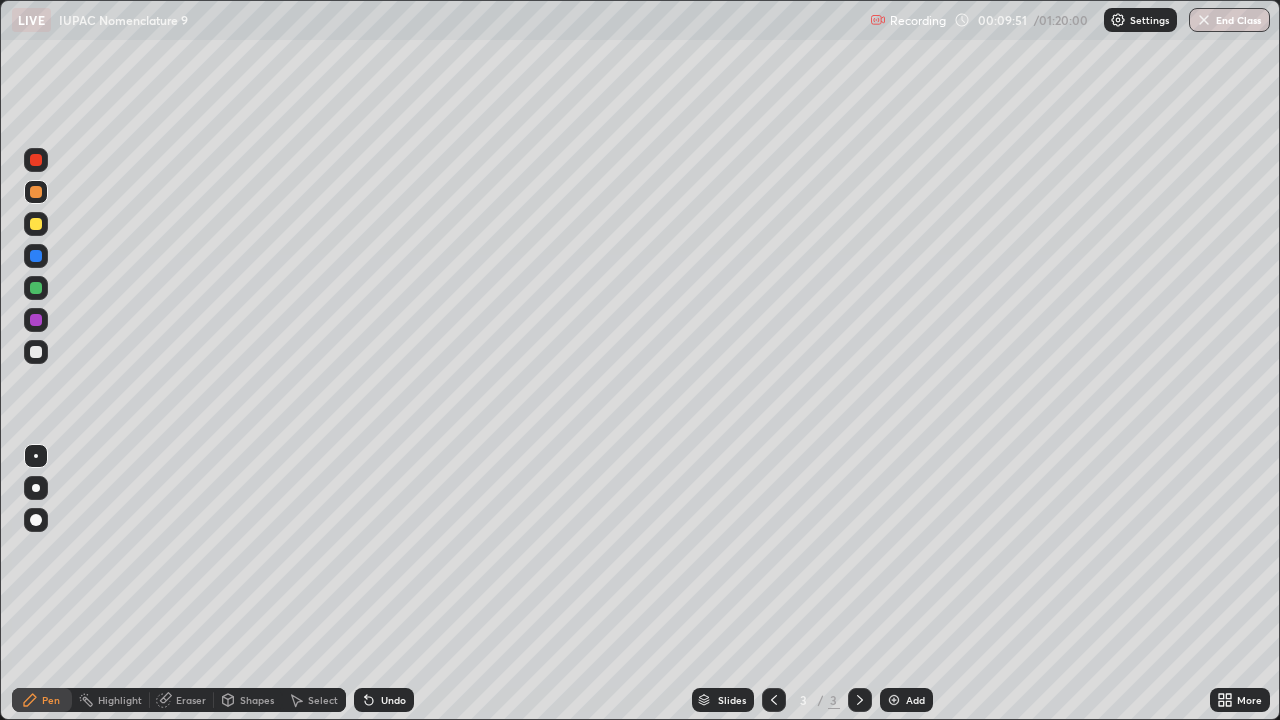 click on "Undo" at bounding box center (393, 700) 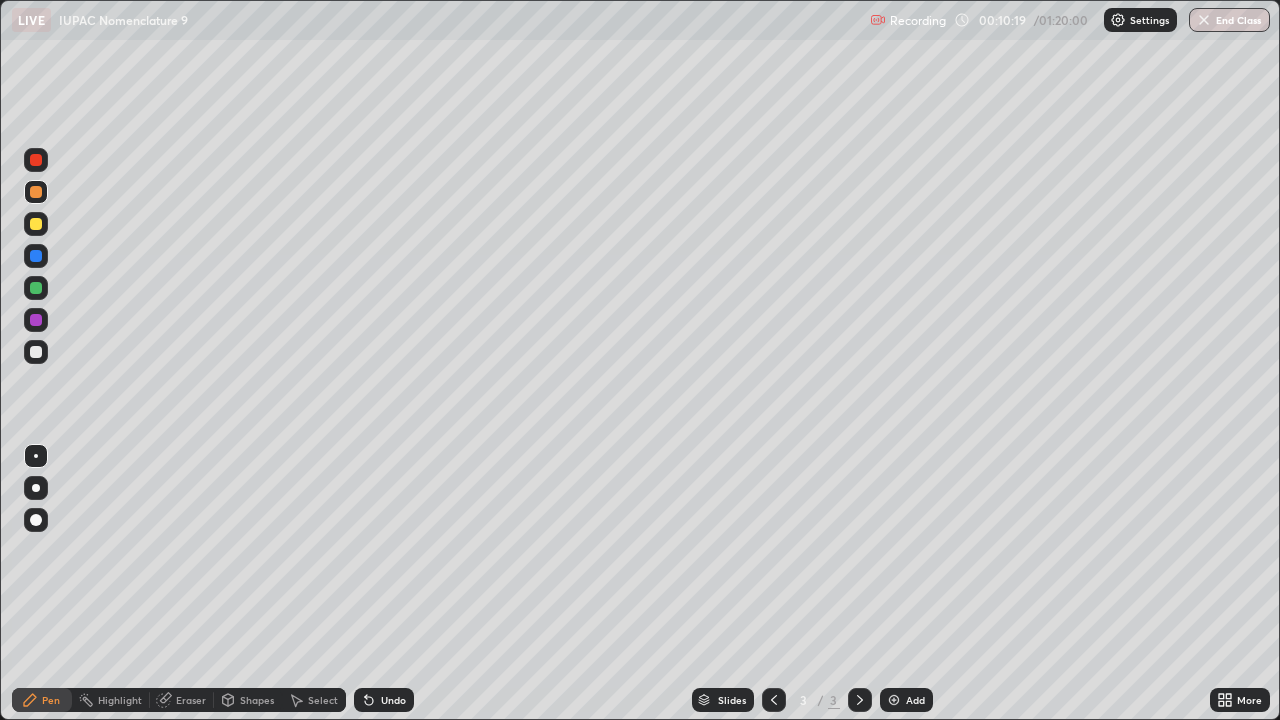click at bounding box center [36, 352] 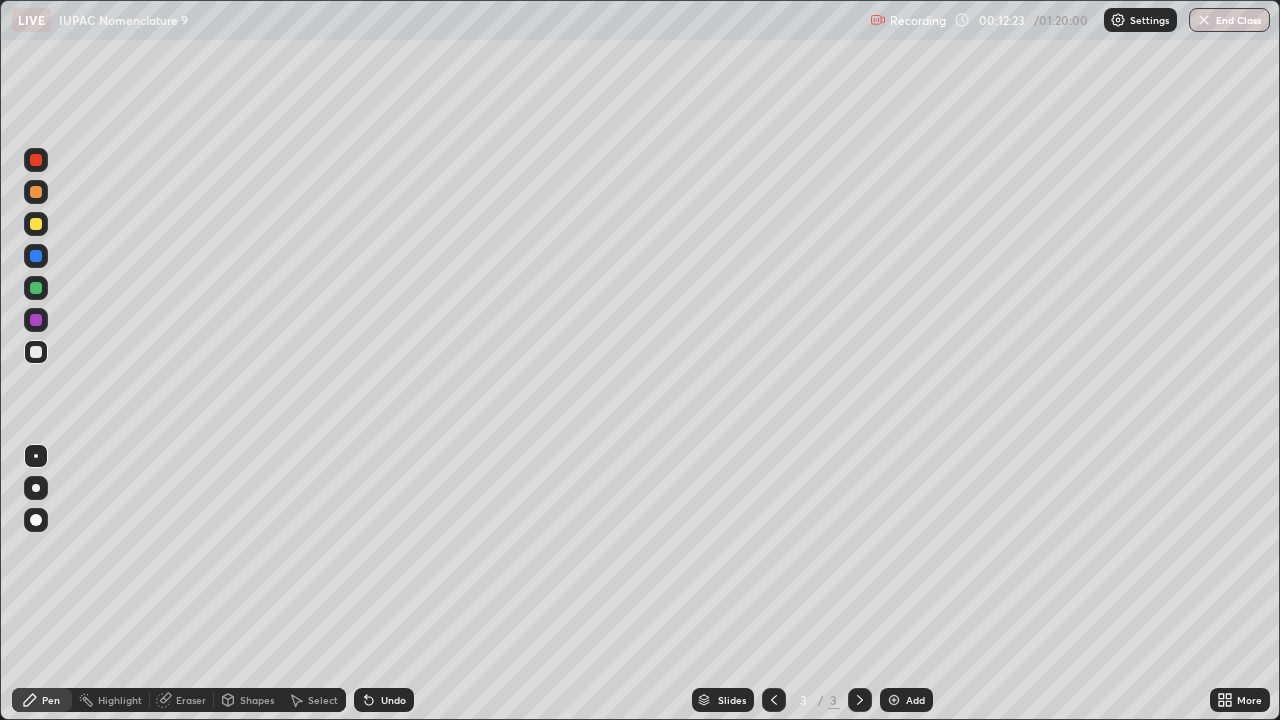 click on "Undo" at bounding box center [393, 700] 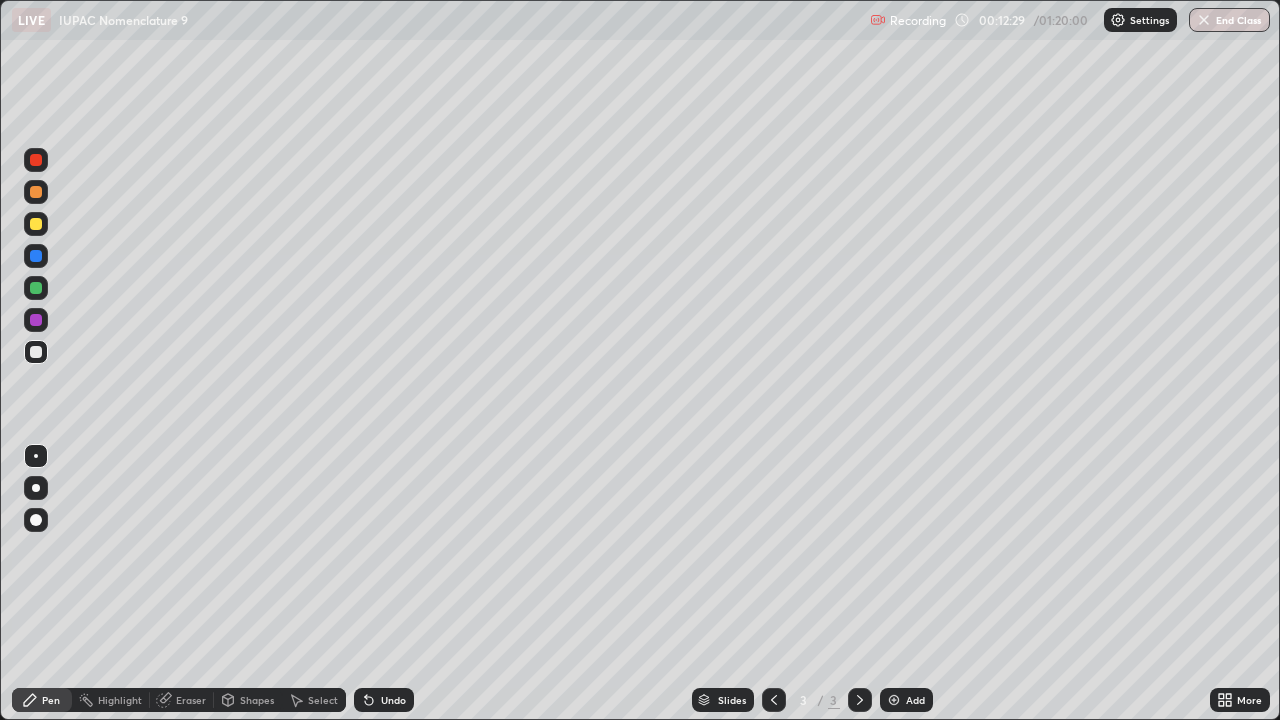click on "Undo" at bounding box center (384, 700) 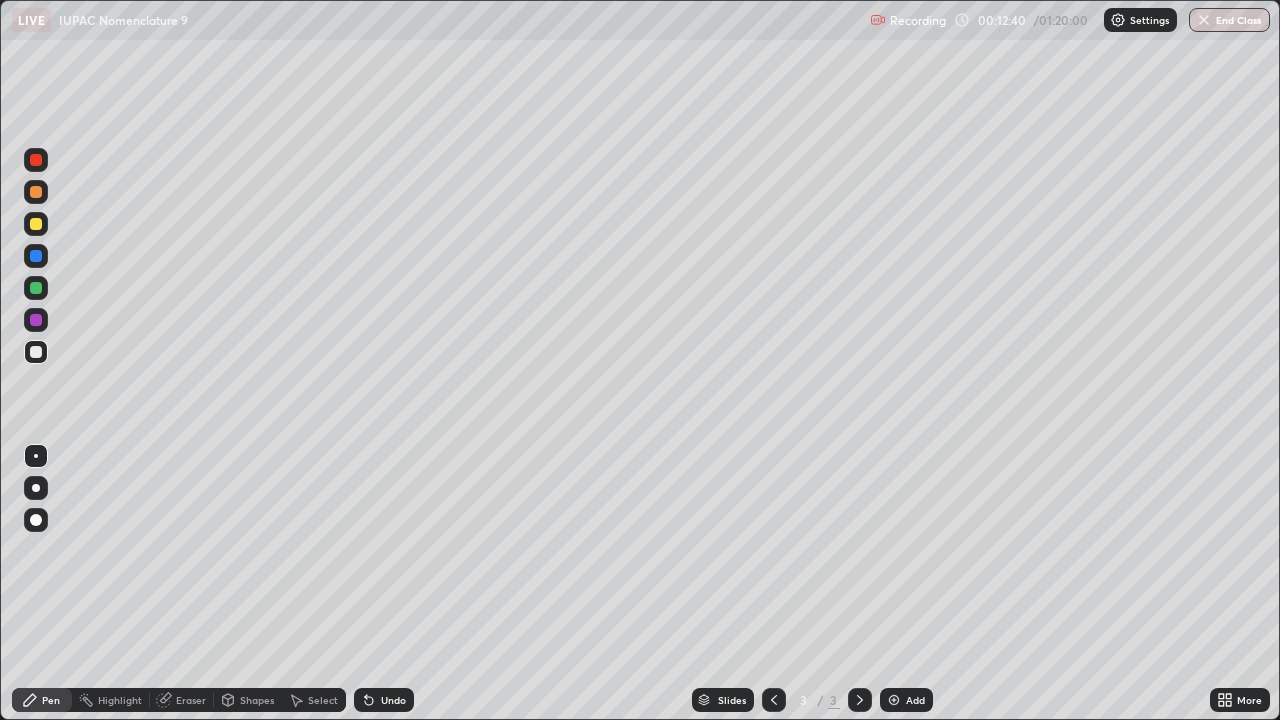 click at bounding box center [36, 224] 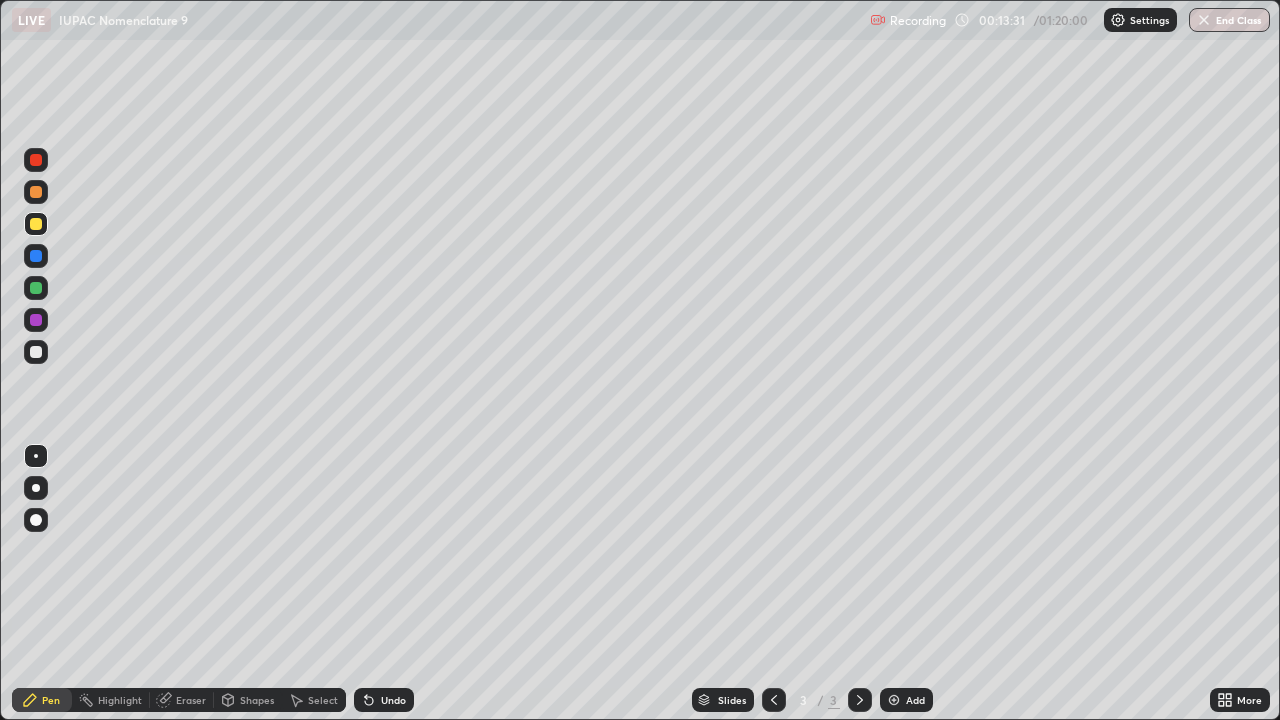 click at bounding box center [36, 256] 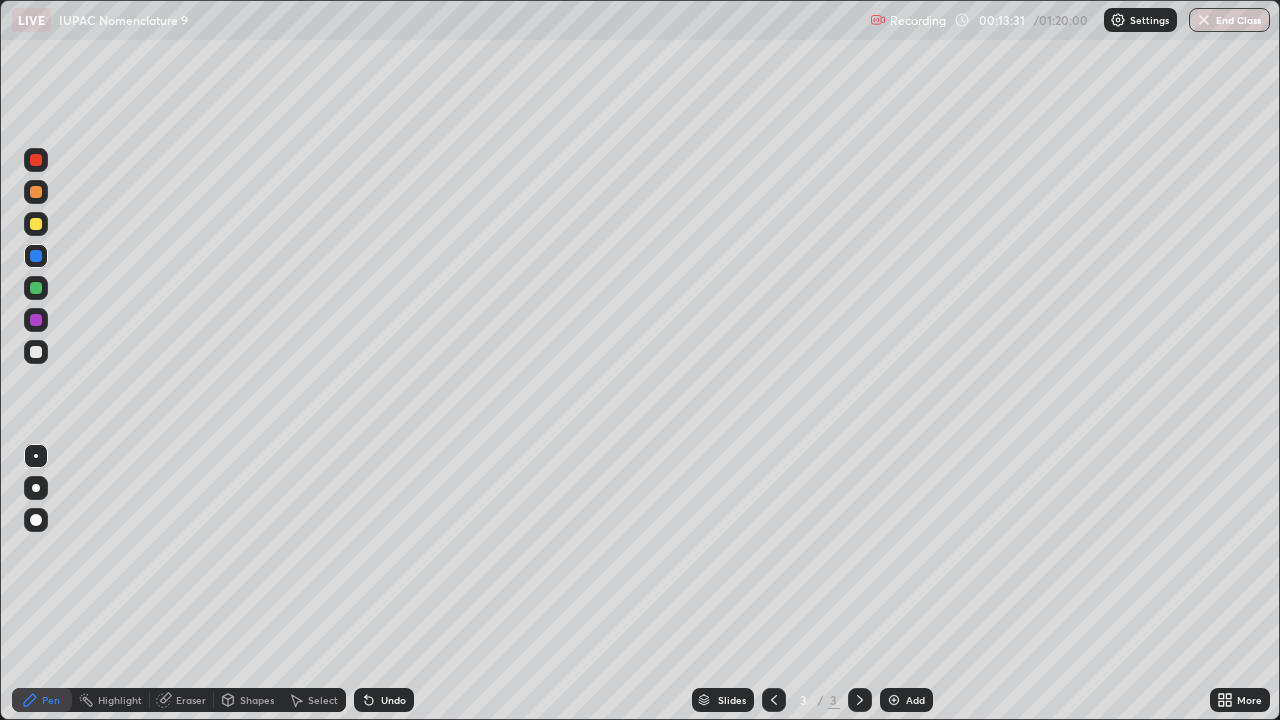 click at bounding box center (36, 288) 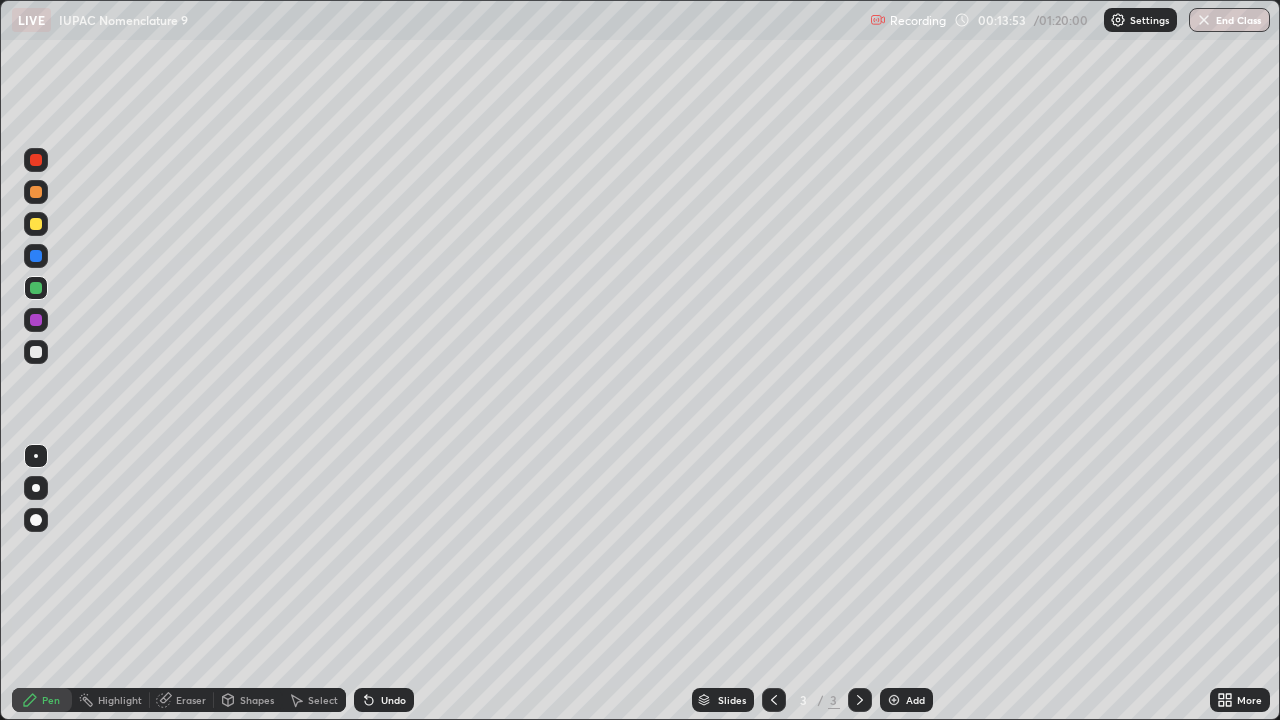 click at bounding box center [36, 352] 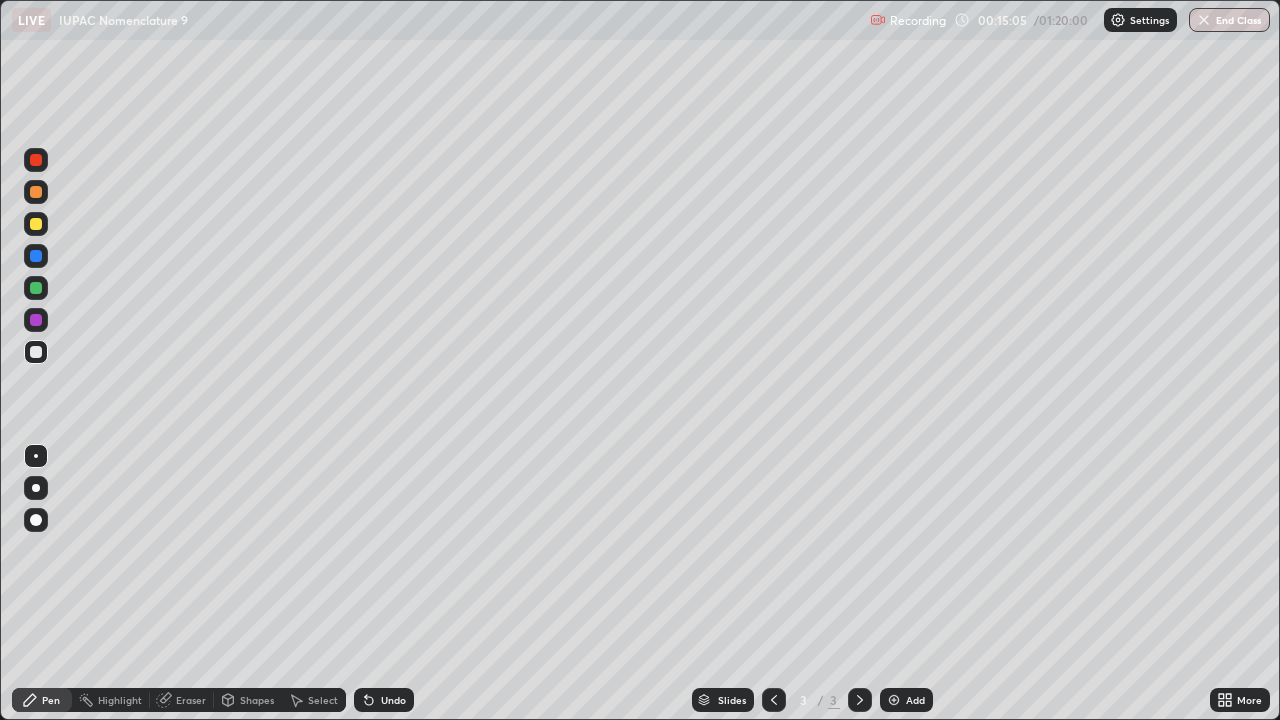 click at bounding box center (36, 288) 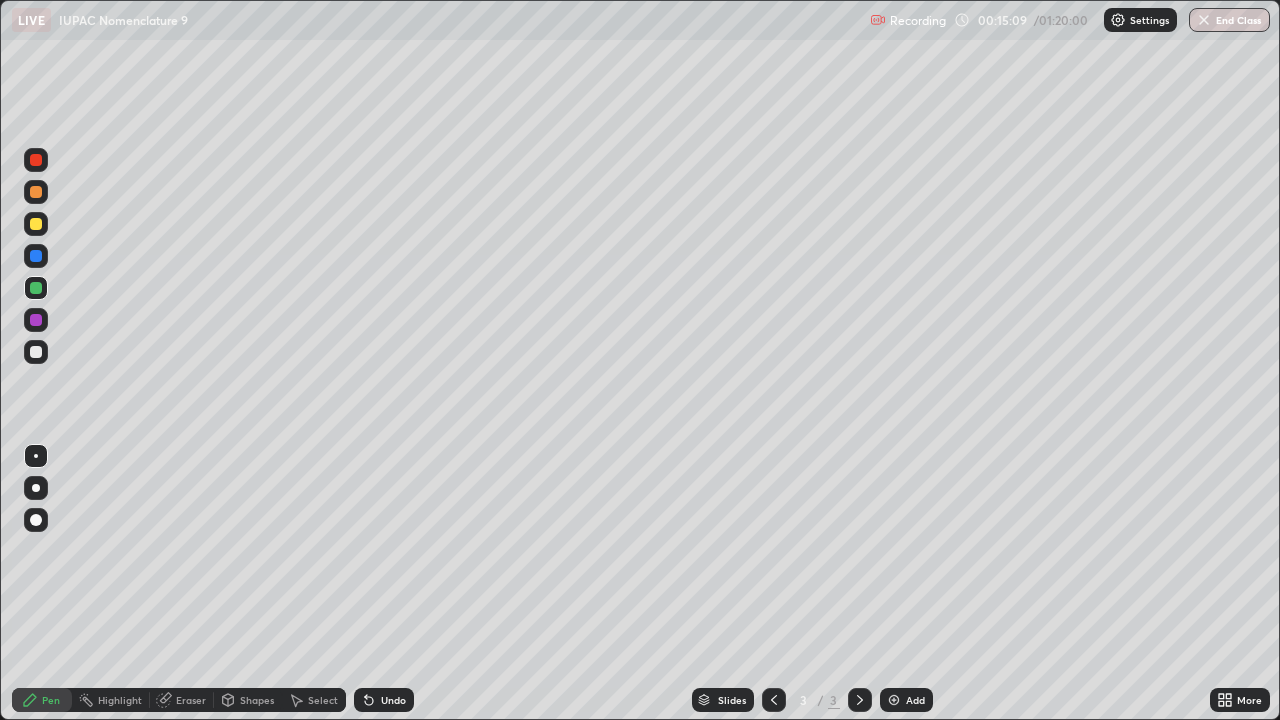 click on "Undo" at bounding box center [384, 700] 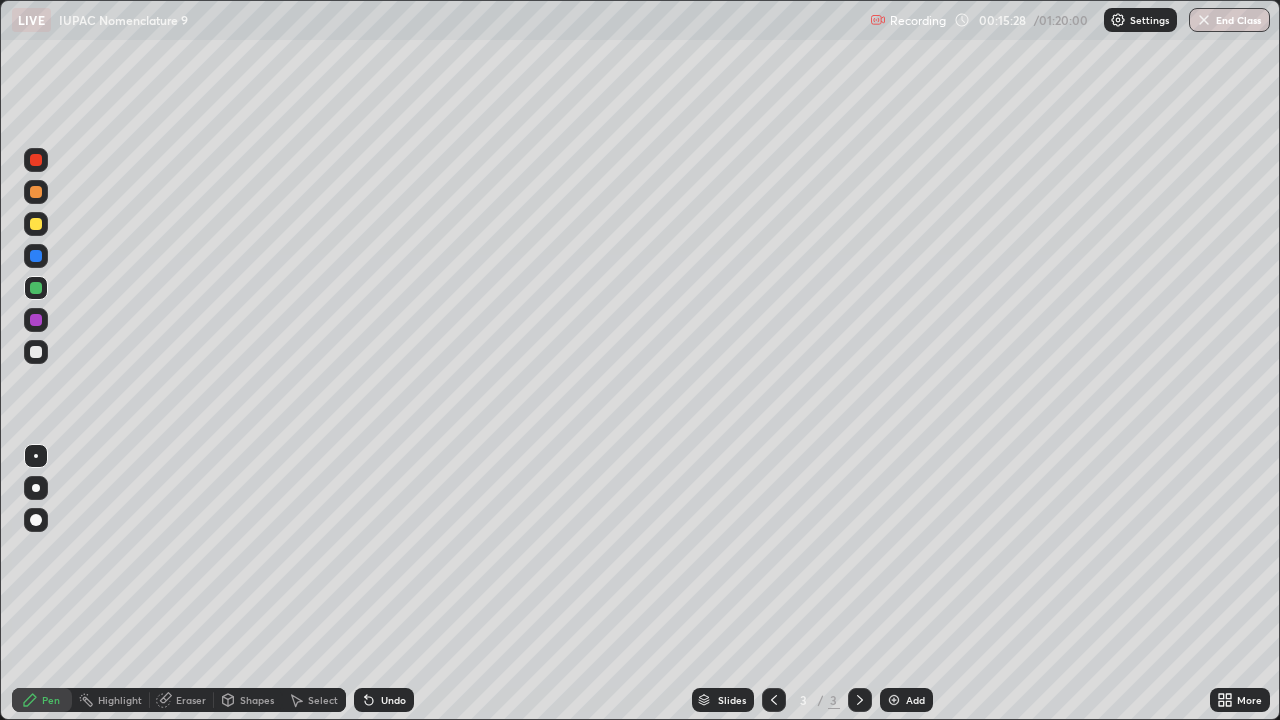 click at bounding box center [36, 352] 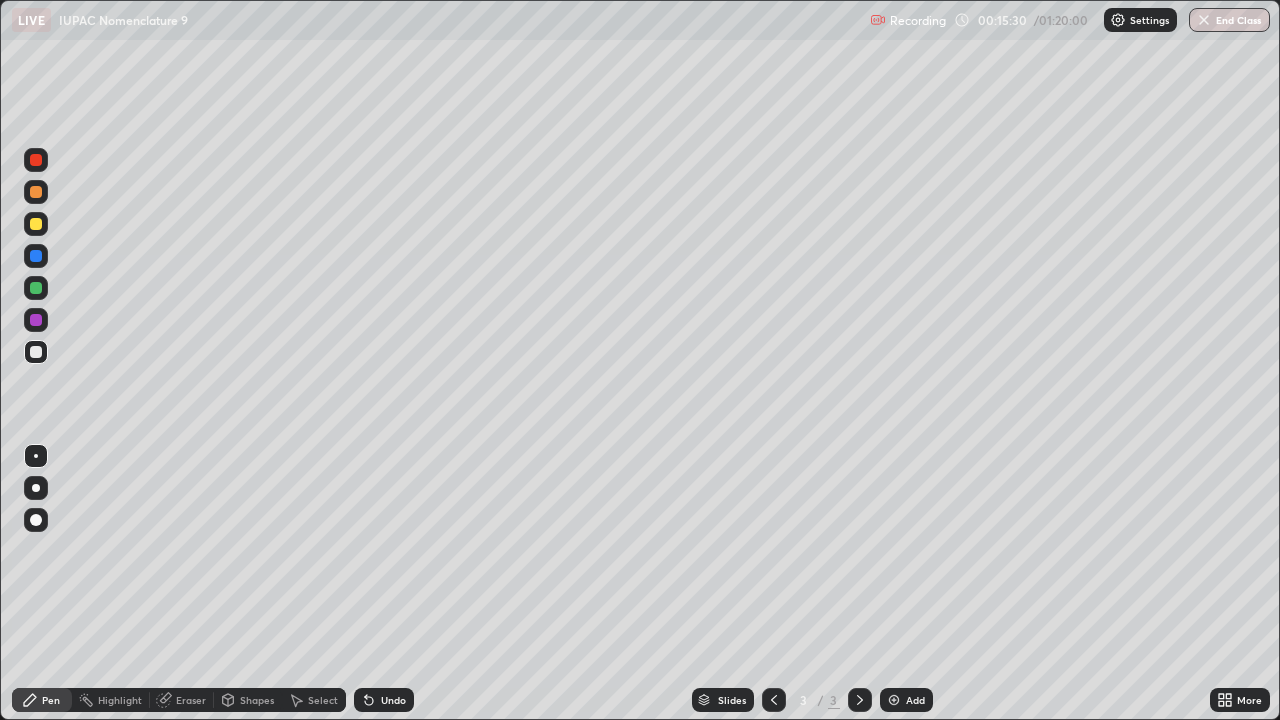 click at bounding box center (36, 224) 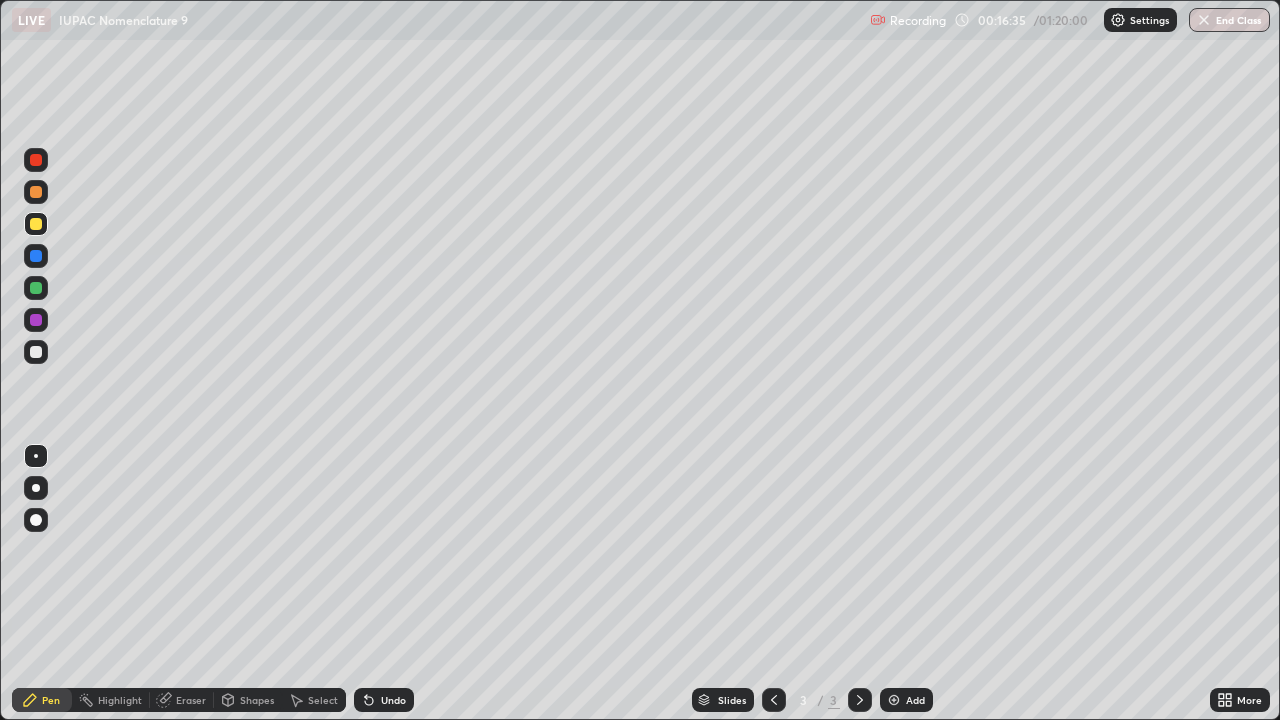 click on "Undo" at bounding box center (393, 700) 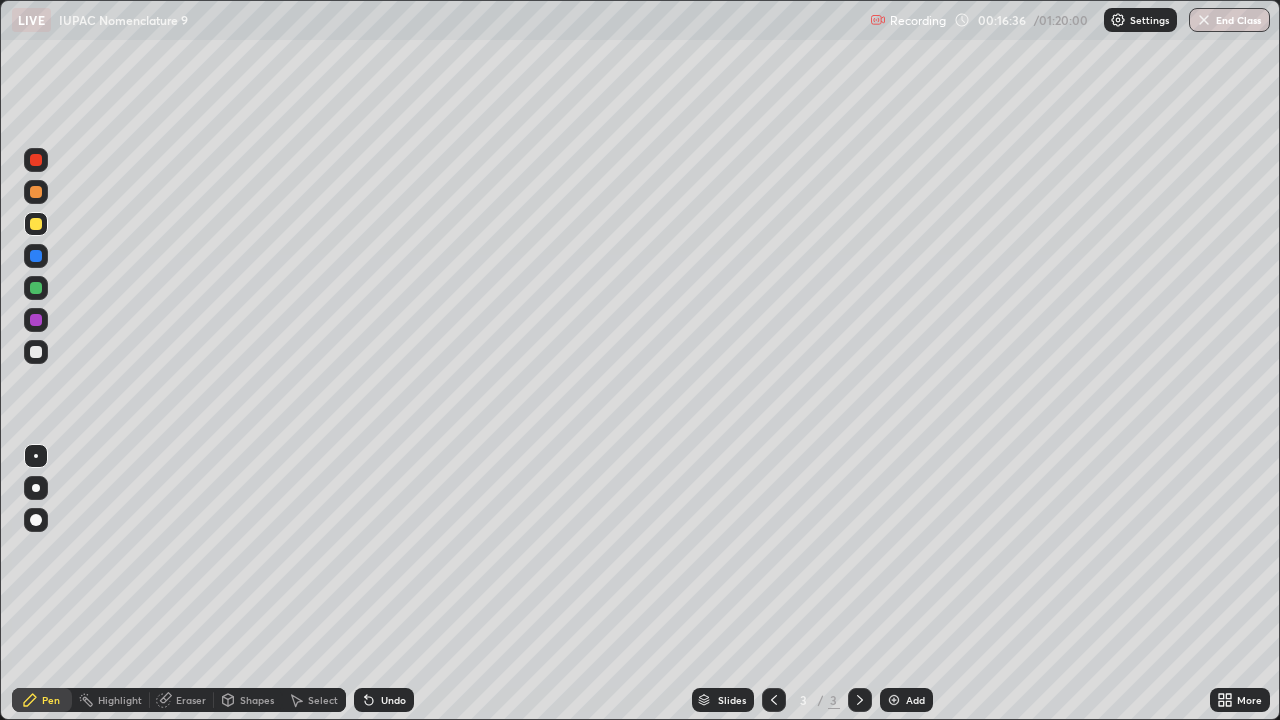 click on "Undo" at bounding box center (393, 700) 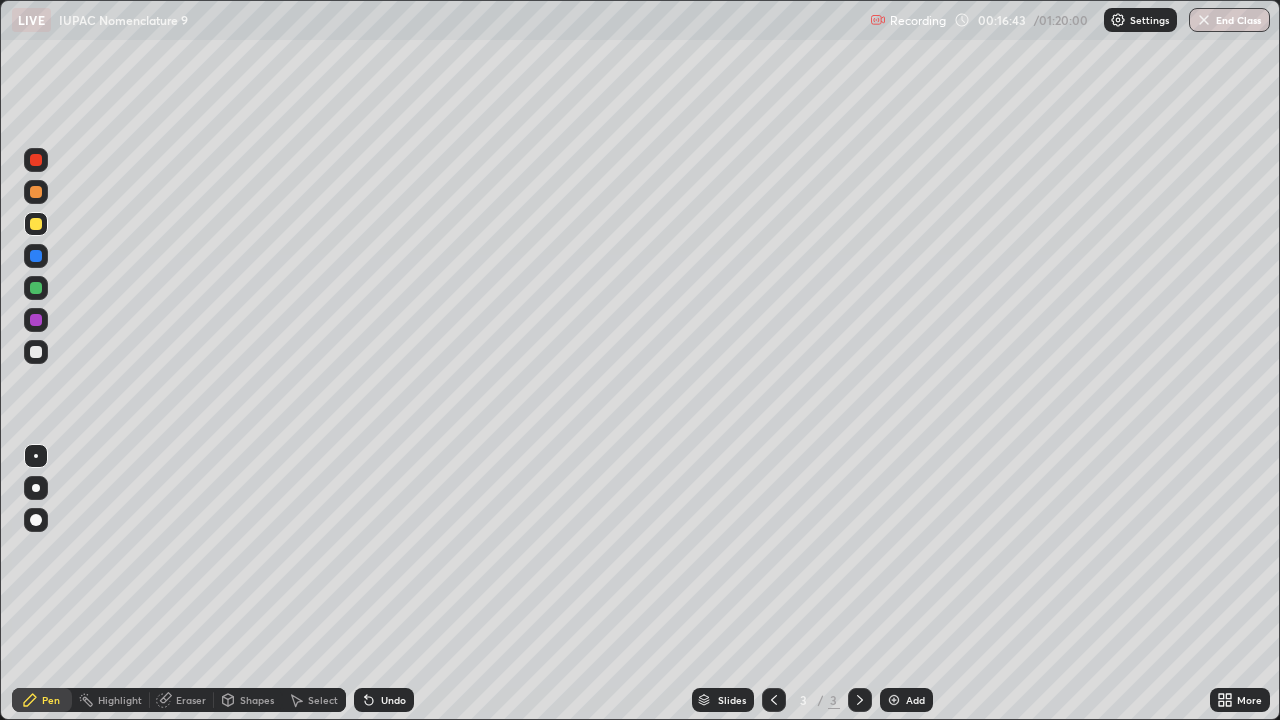 click on "Undo" at bounding box center [393, 700] 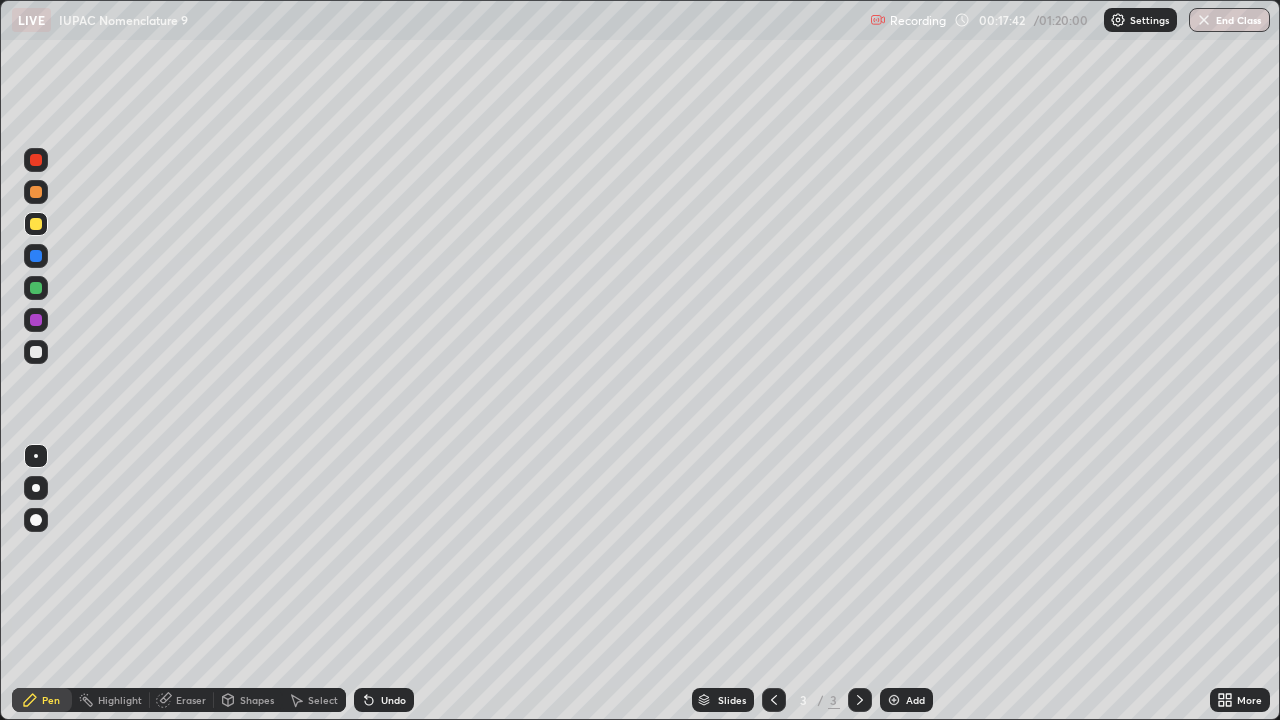 click at bounding box center [36, 320] 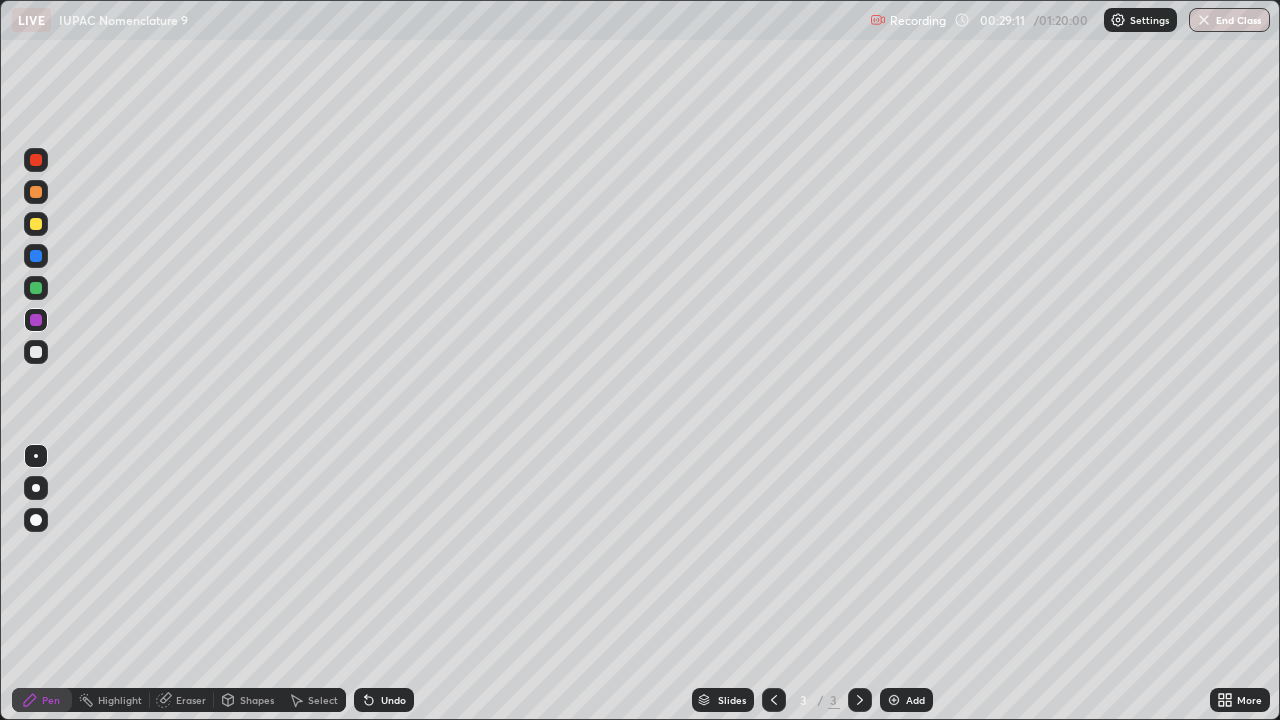 click on "Add" at bounding box center [906, 700] 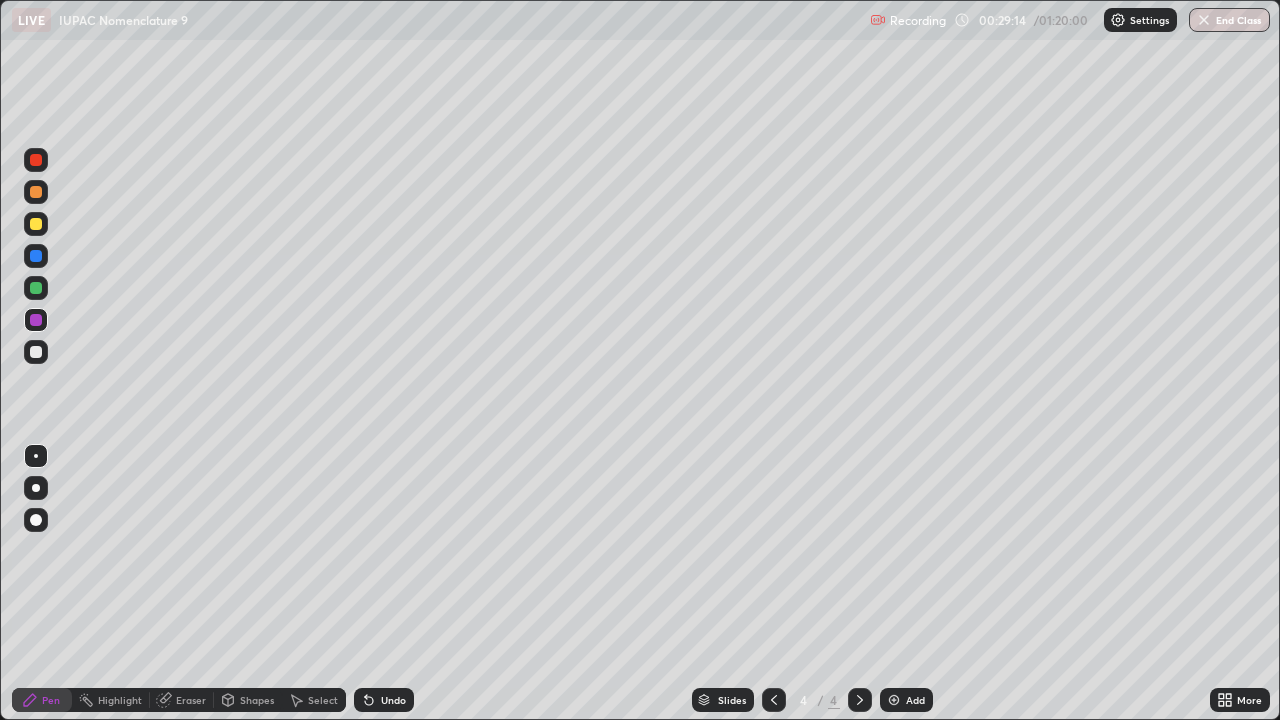 click at bounding box center [36, 224] 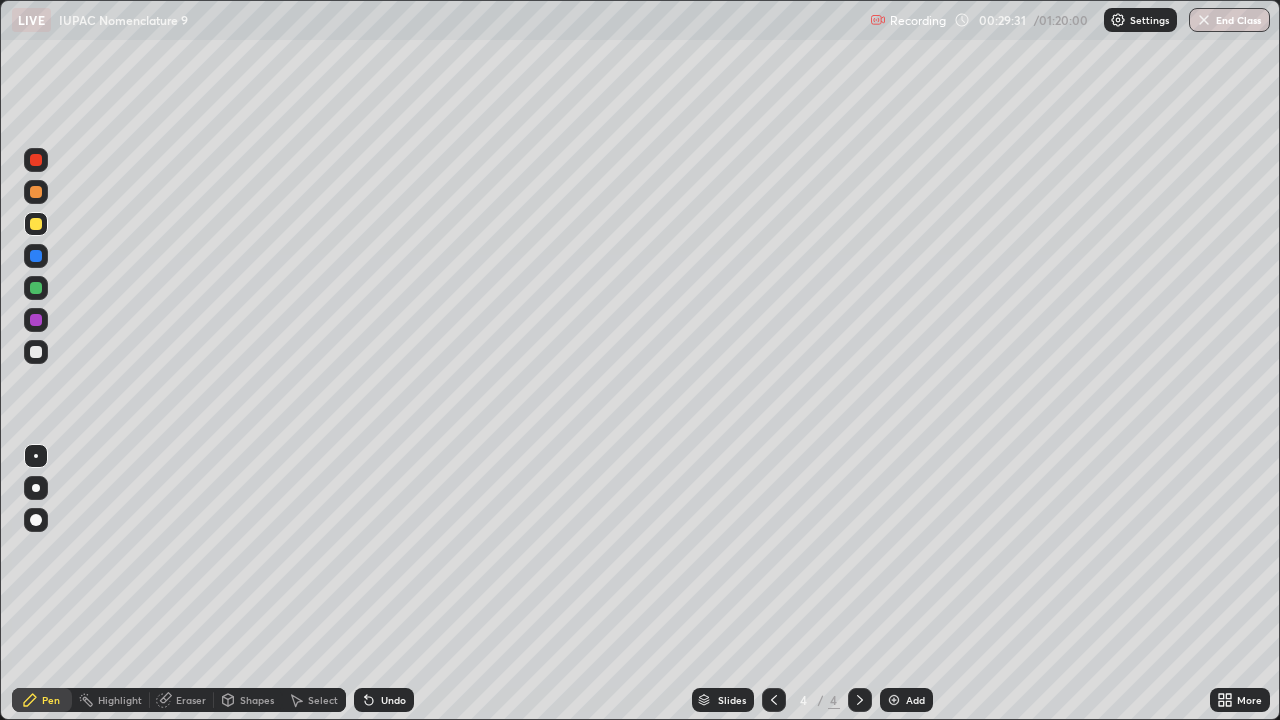 click at bounding box center [36, 352] 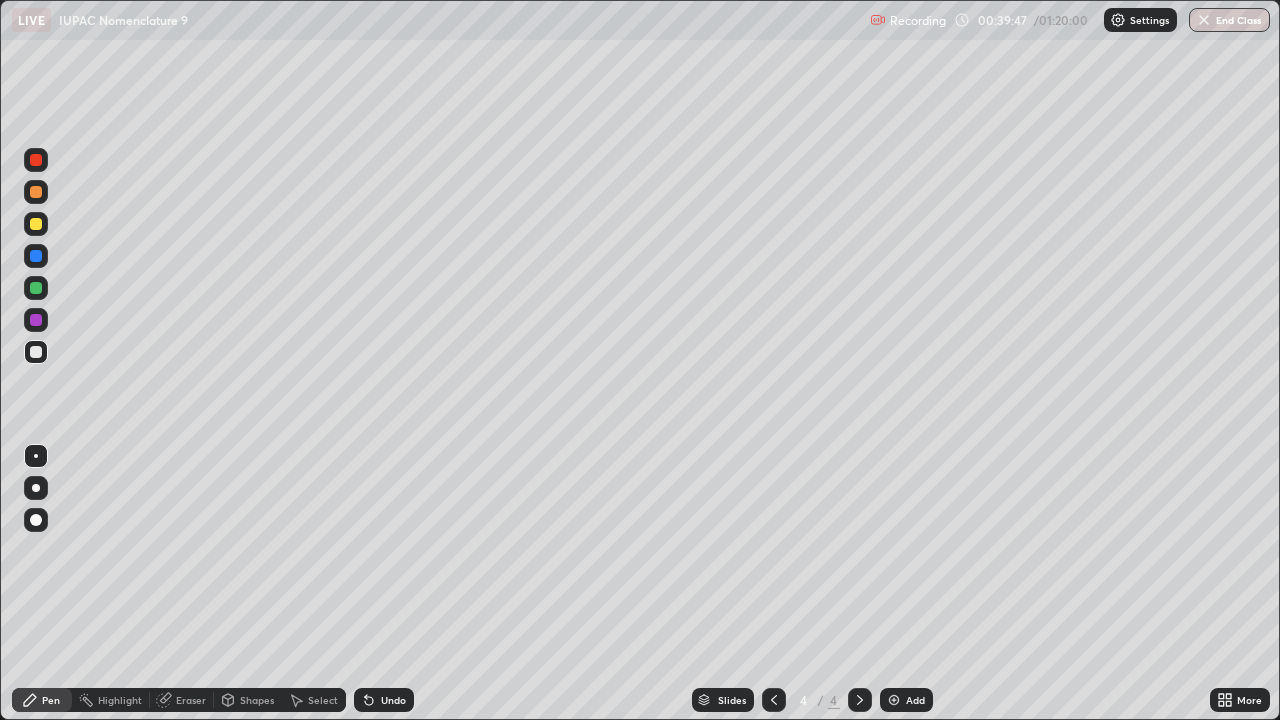 click at bounding box center [36, 224] 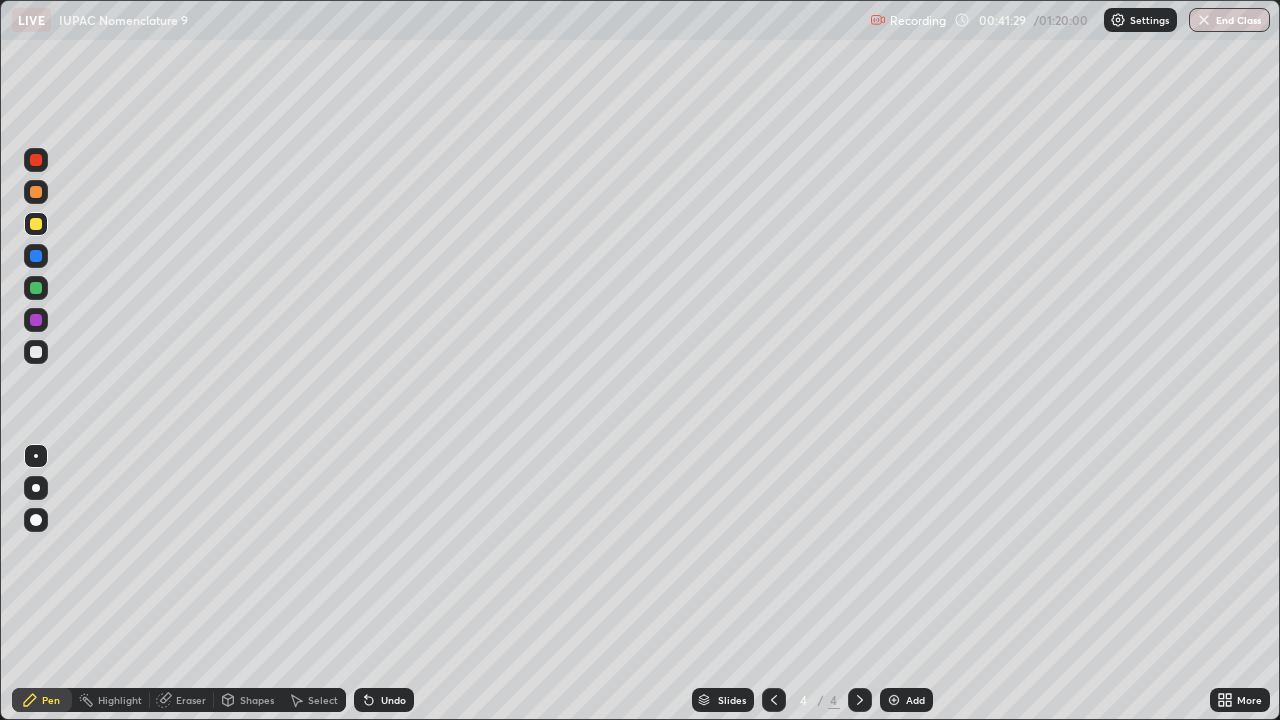 click at bounding box center [36, 288] 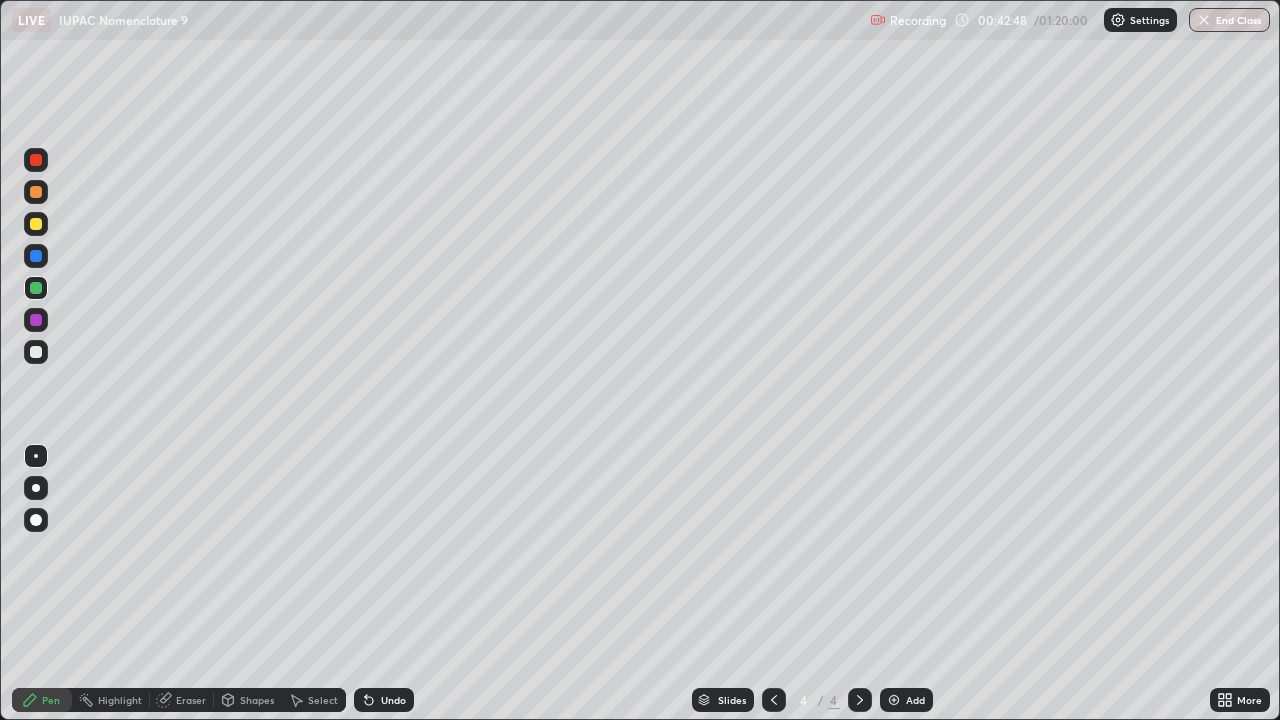 click at bounding box center (36, 256) 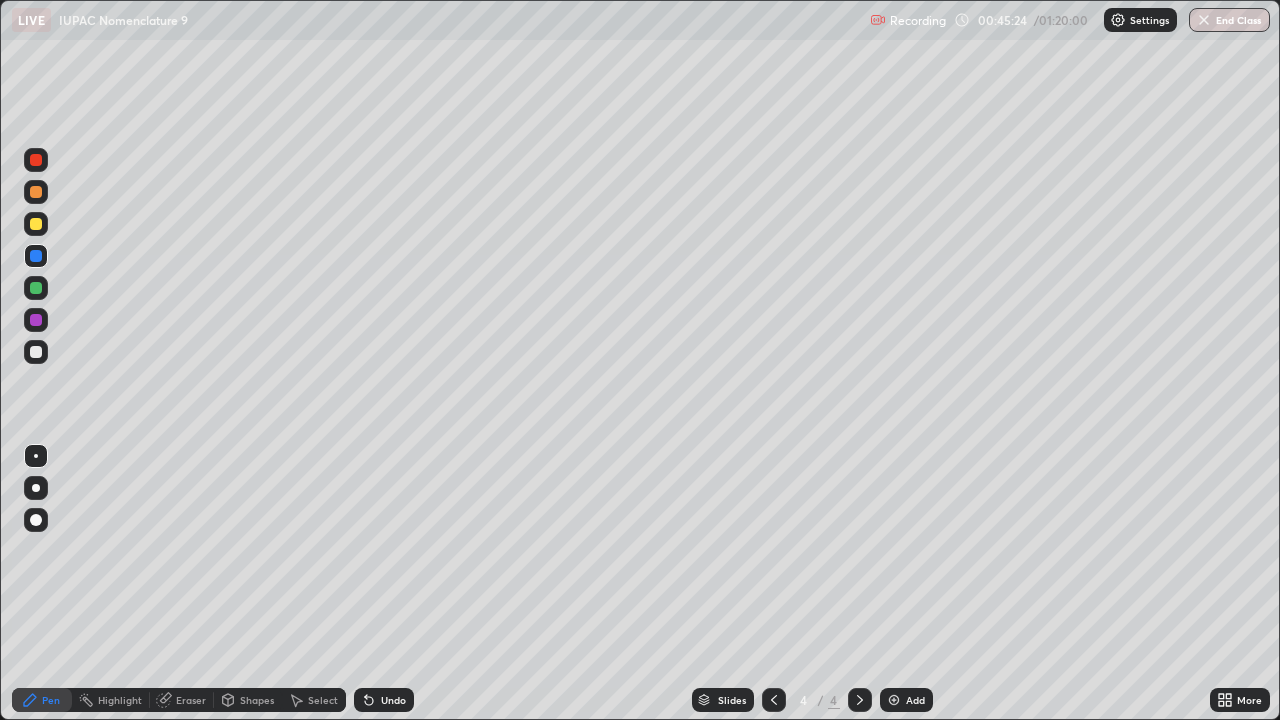 click at bounding box center [36, 224] 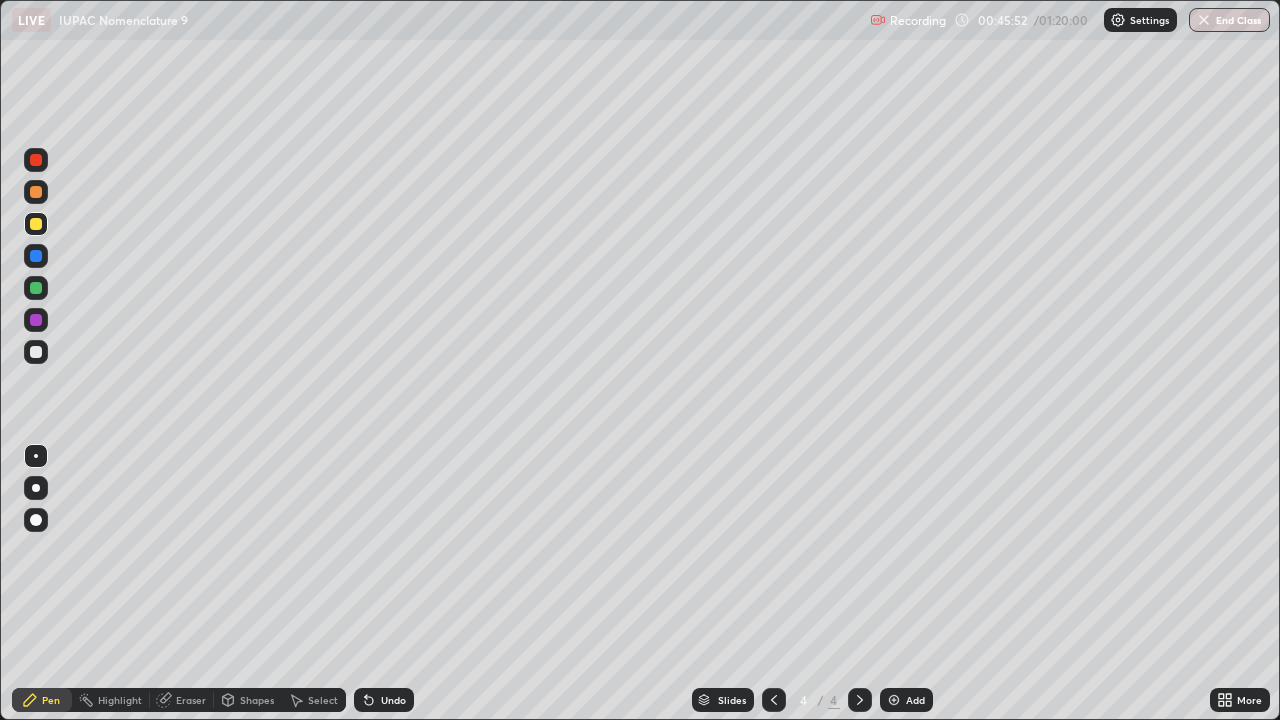 click on "Undo" at bounding box center [384, 700] 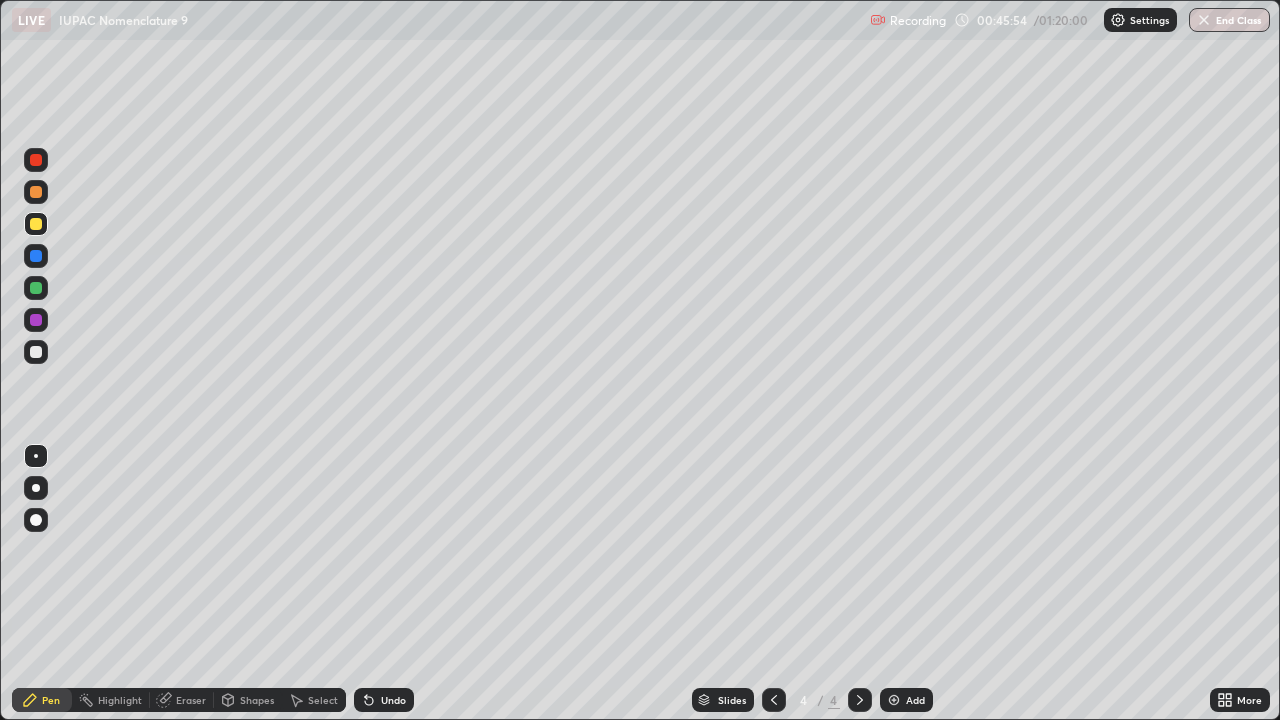 click on "Undo" at bounding box center [393, 700] 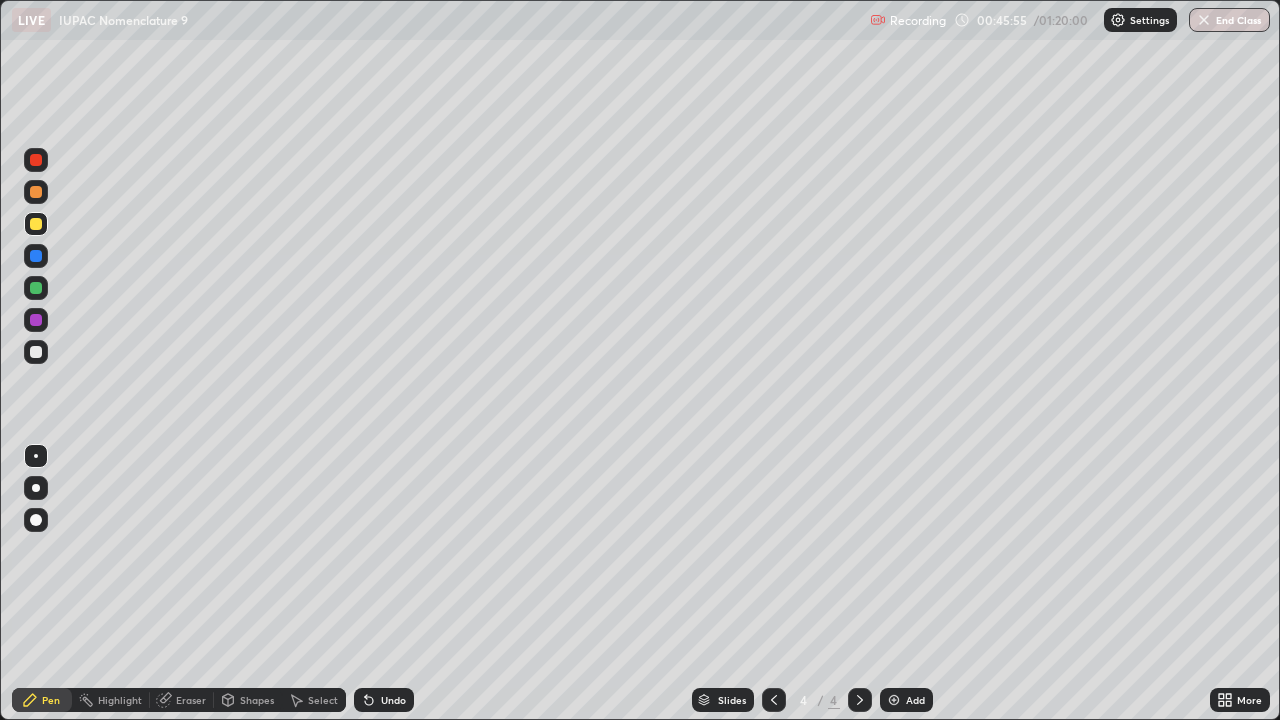 click at bounding box center (36, 288) 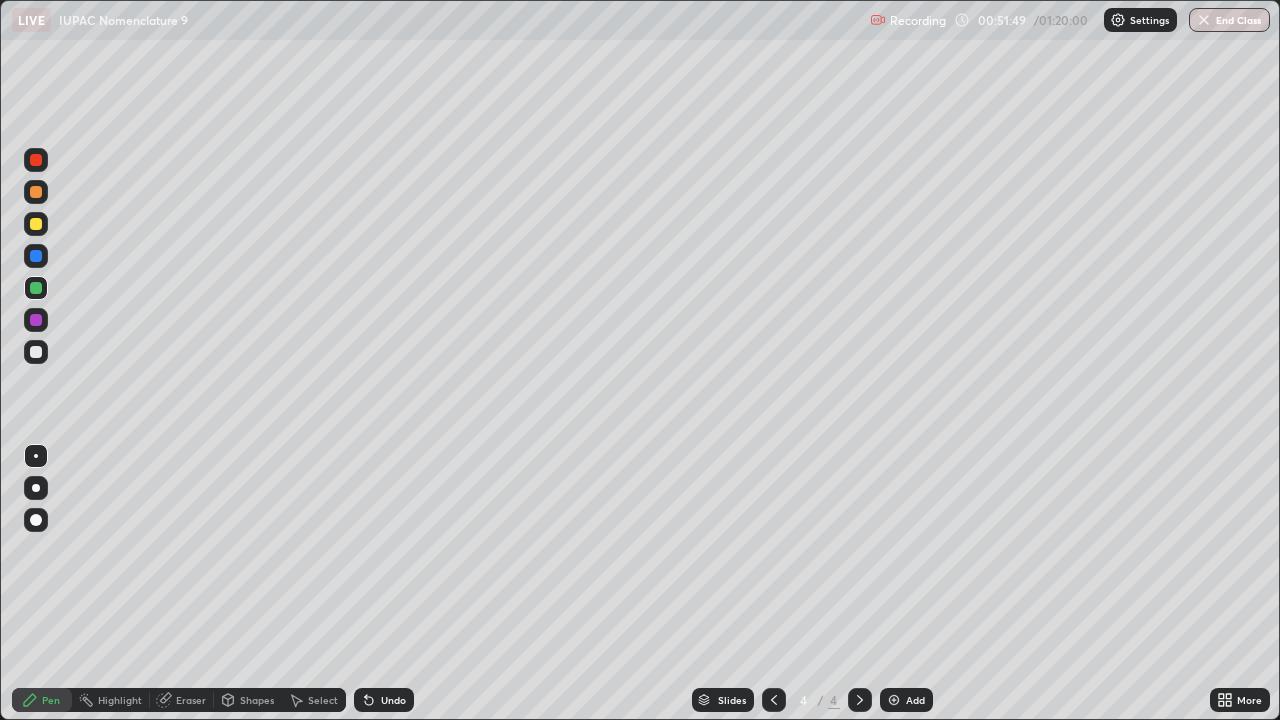click at bounding box center (36, 224) 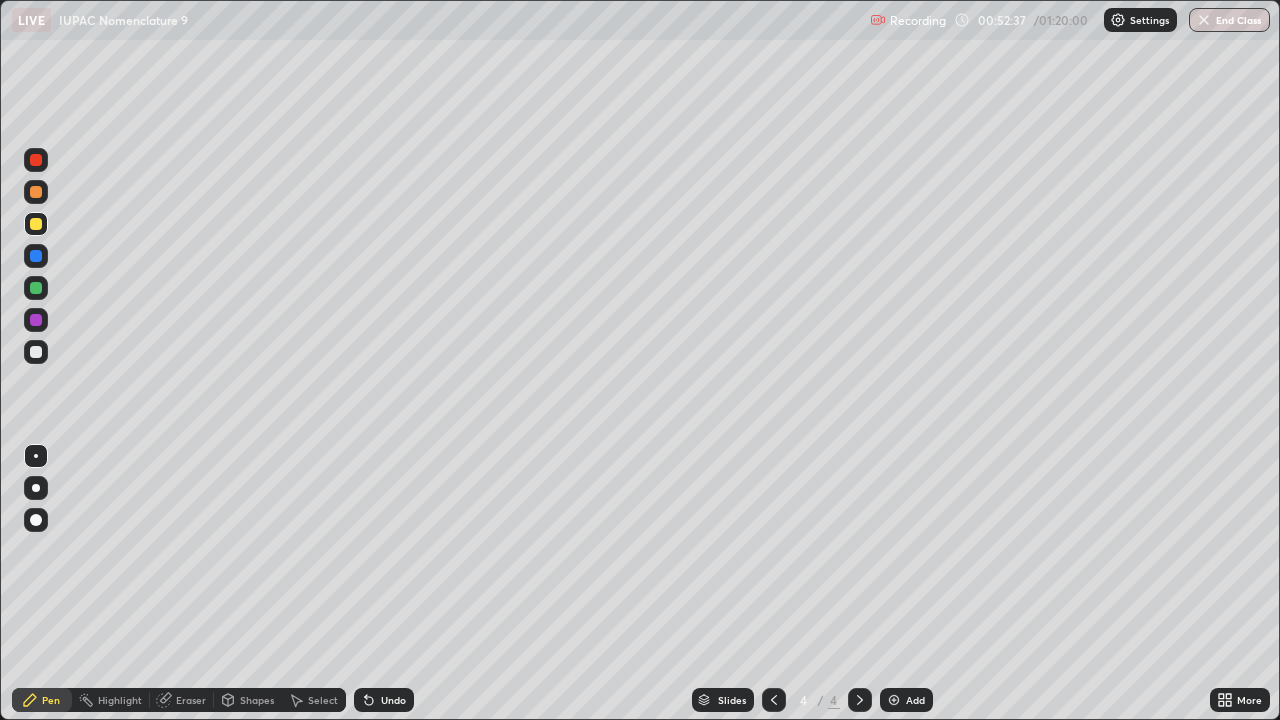 click 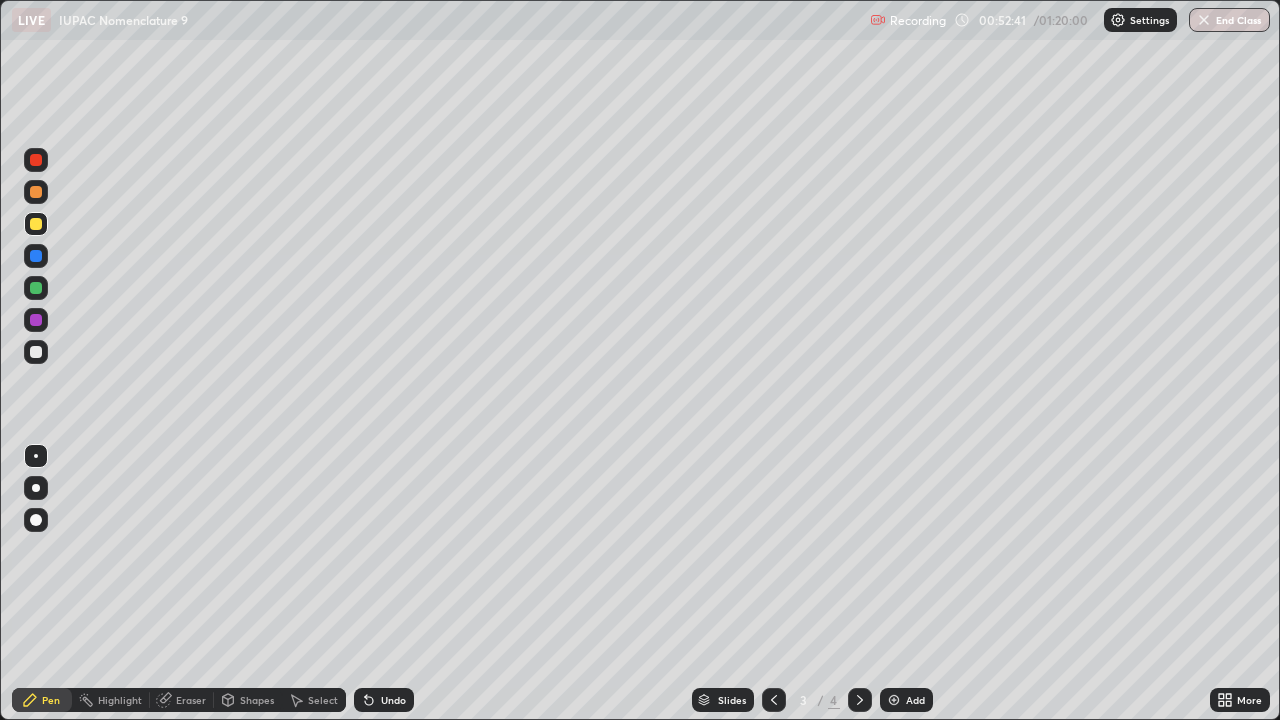click 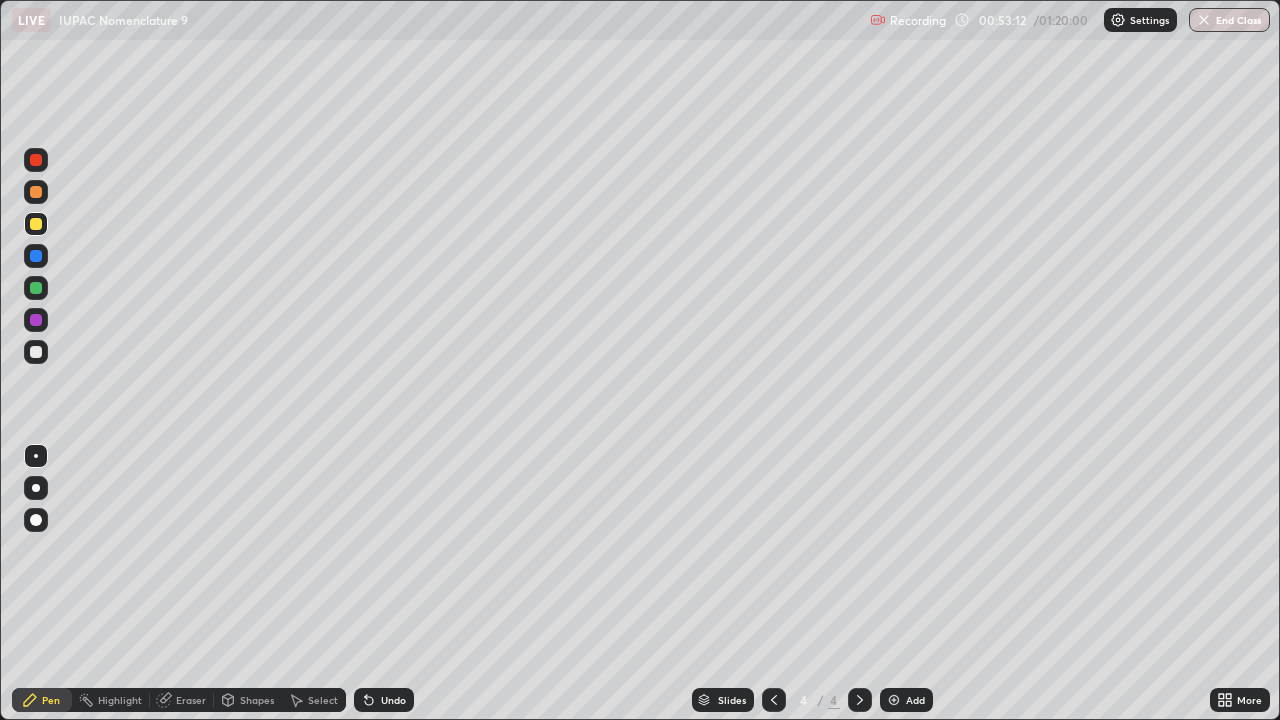 click at bounding box center (36, 288) 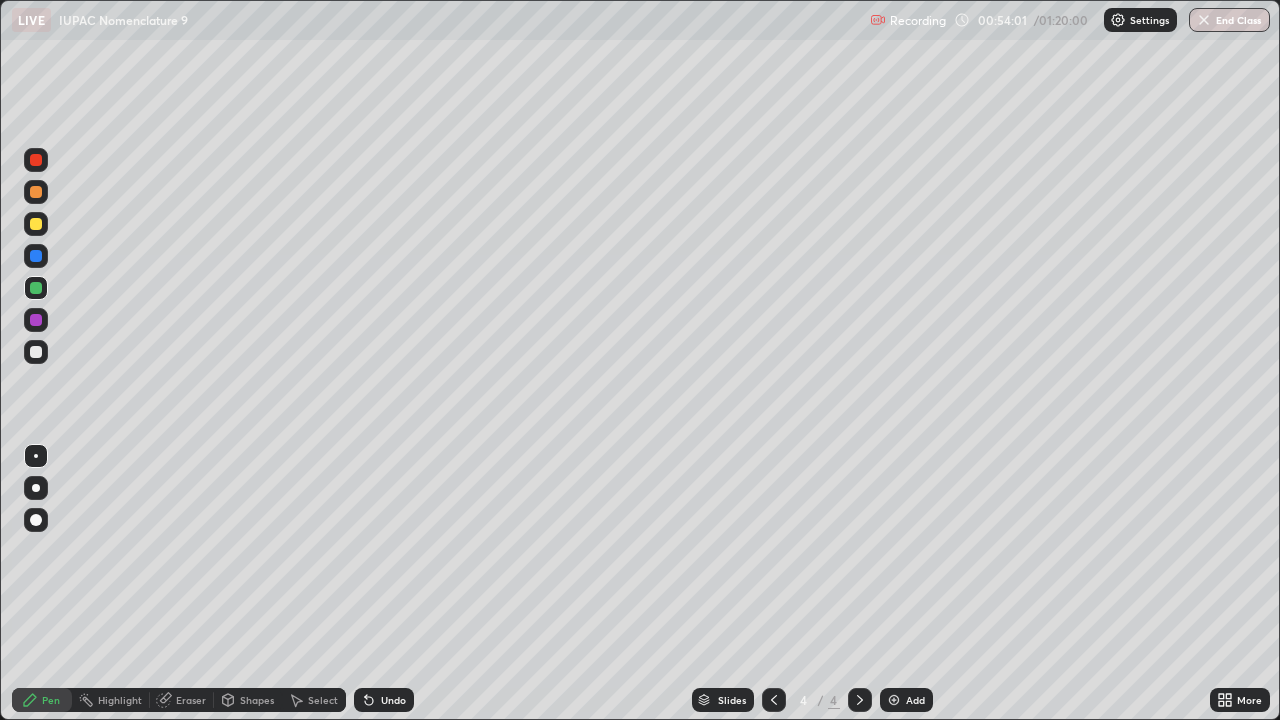 click at bounding box center (36, 224) 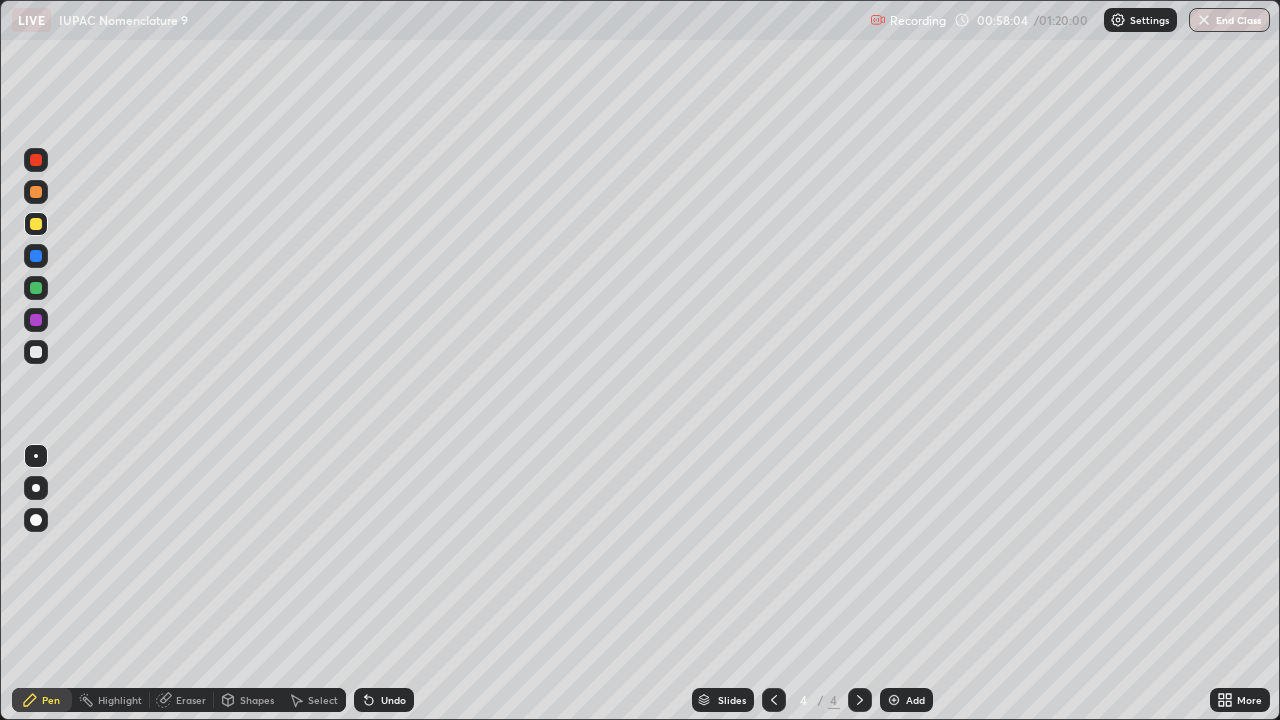 click on "Undo" at bounding box center [393, 700] 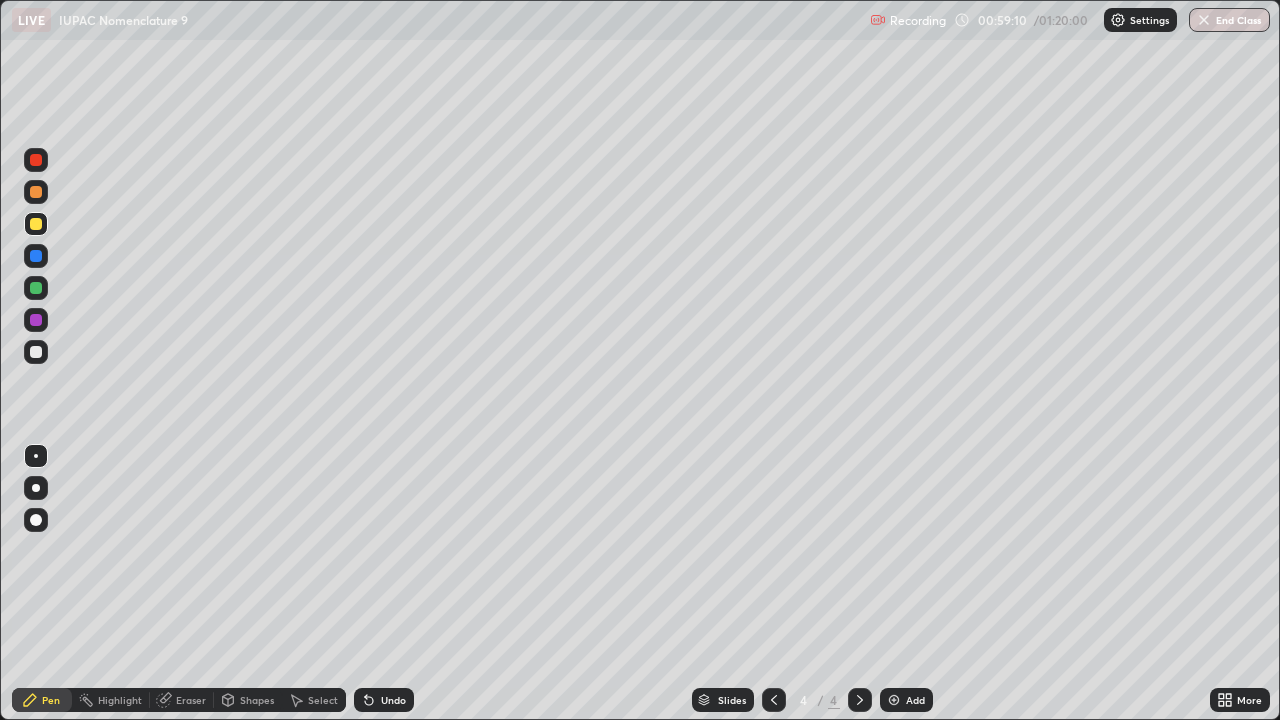 click on "Undo" at bounding box center [393, 700] 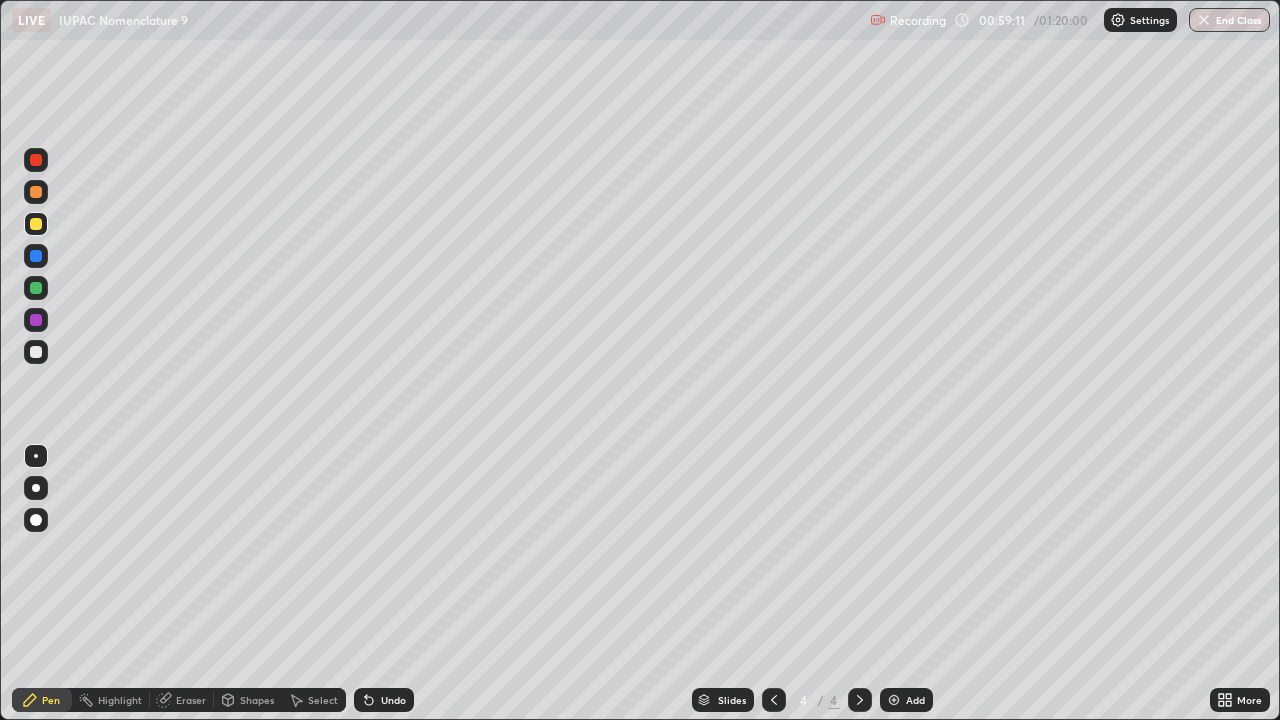 click on "Undo" at bounding box center [384, 700] 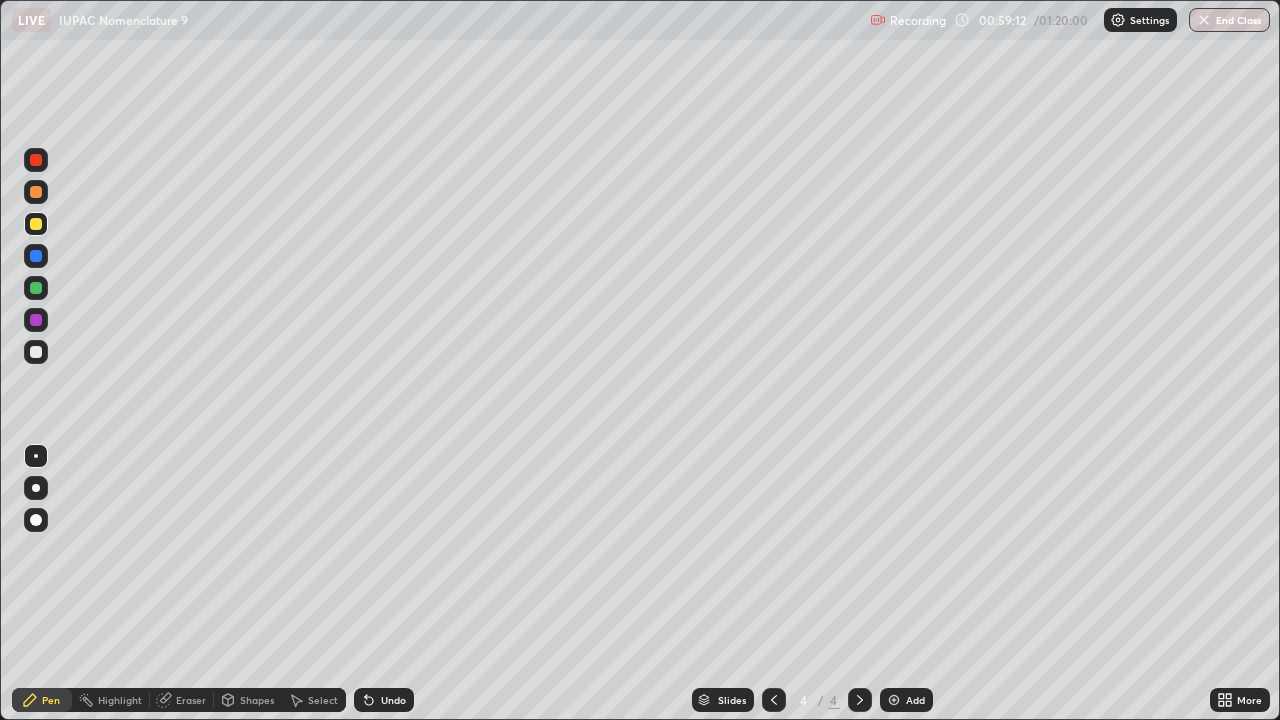 click on "Undo" at bounding box center [384, 700] 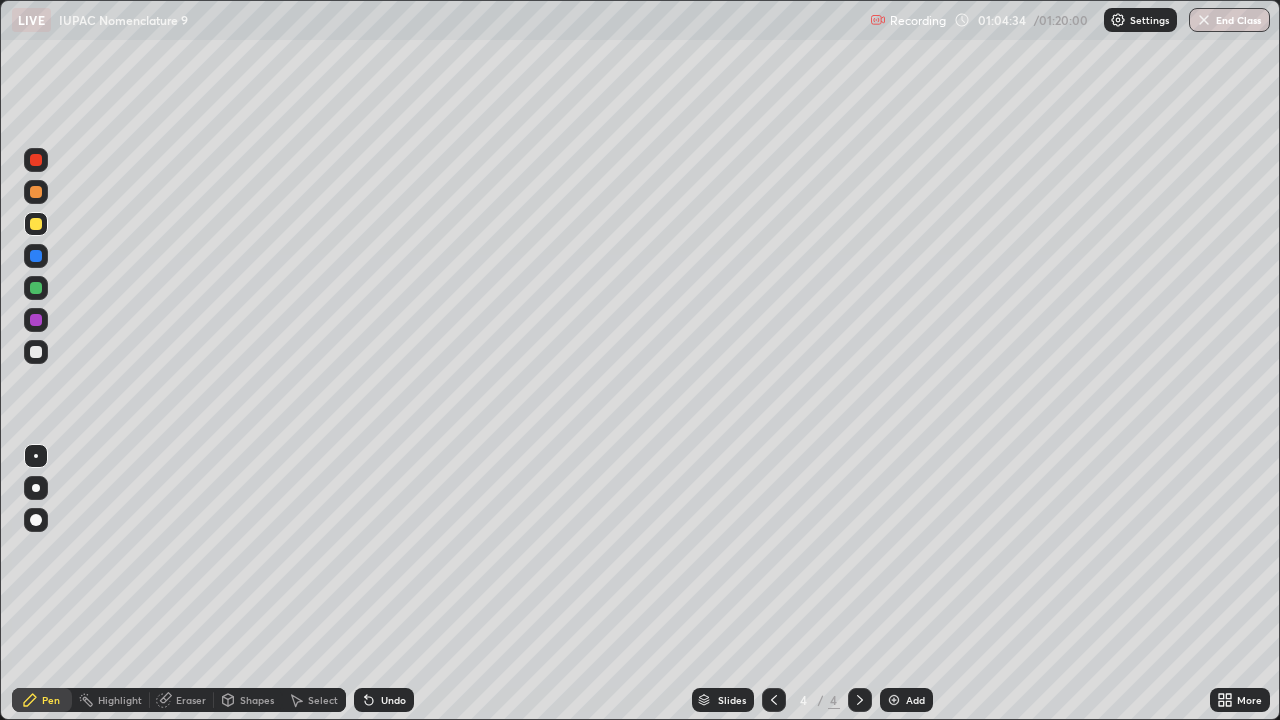 click on "Add" at bounding box center (906, 700) 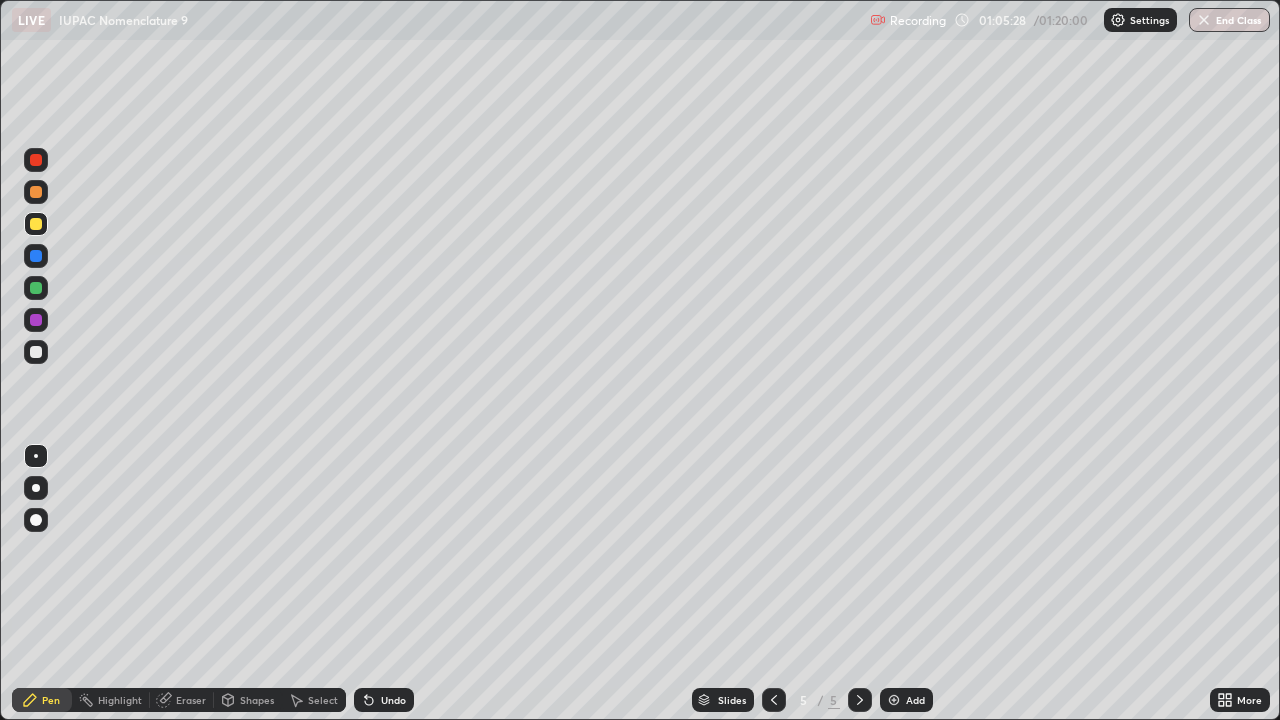 click at bounding box center [36, 352] 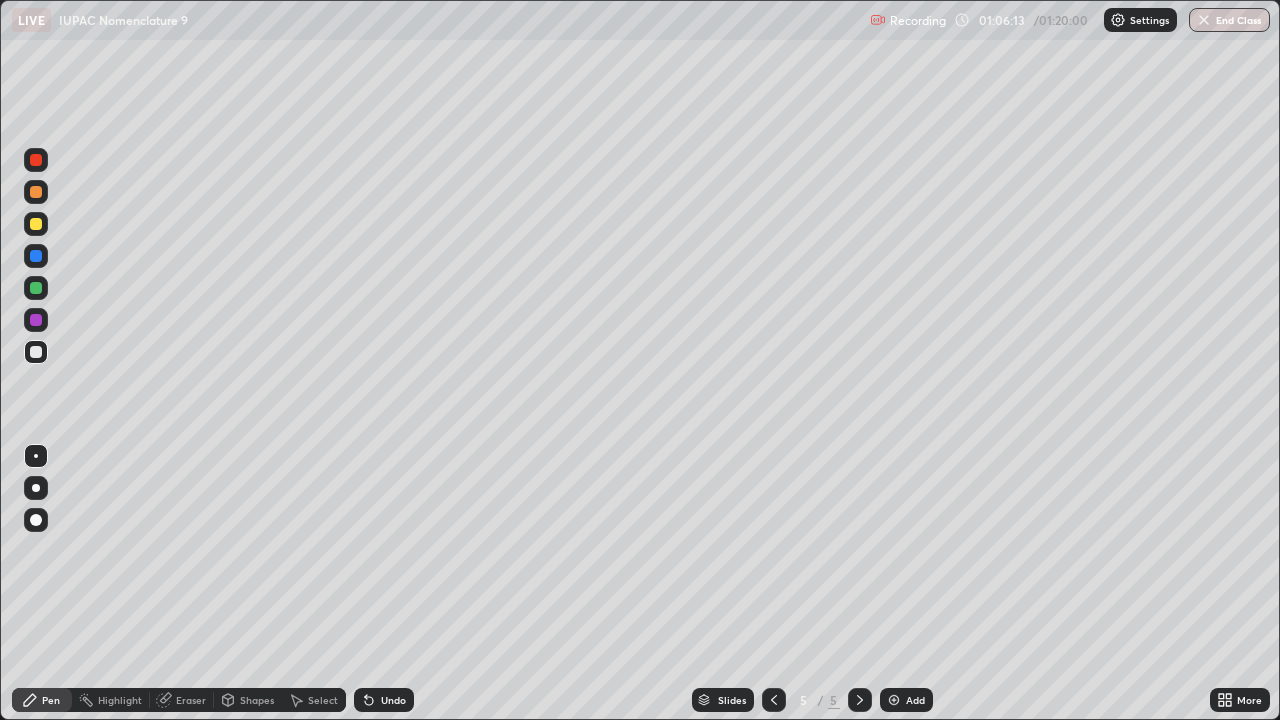 click on "Undo" at bounding box center [384, 700] 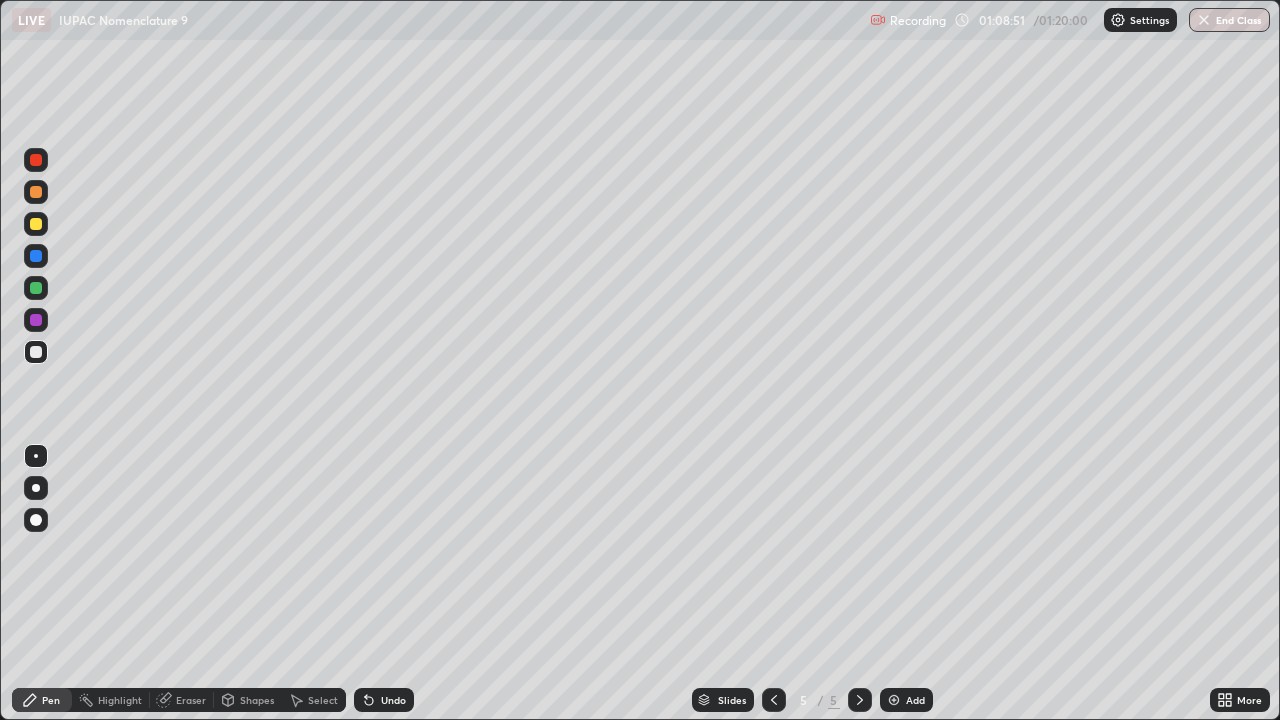 click on "Undo" at bounding box center (393, 700) 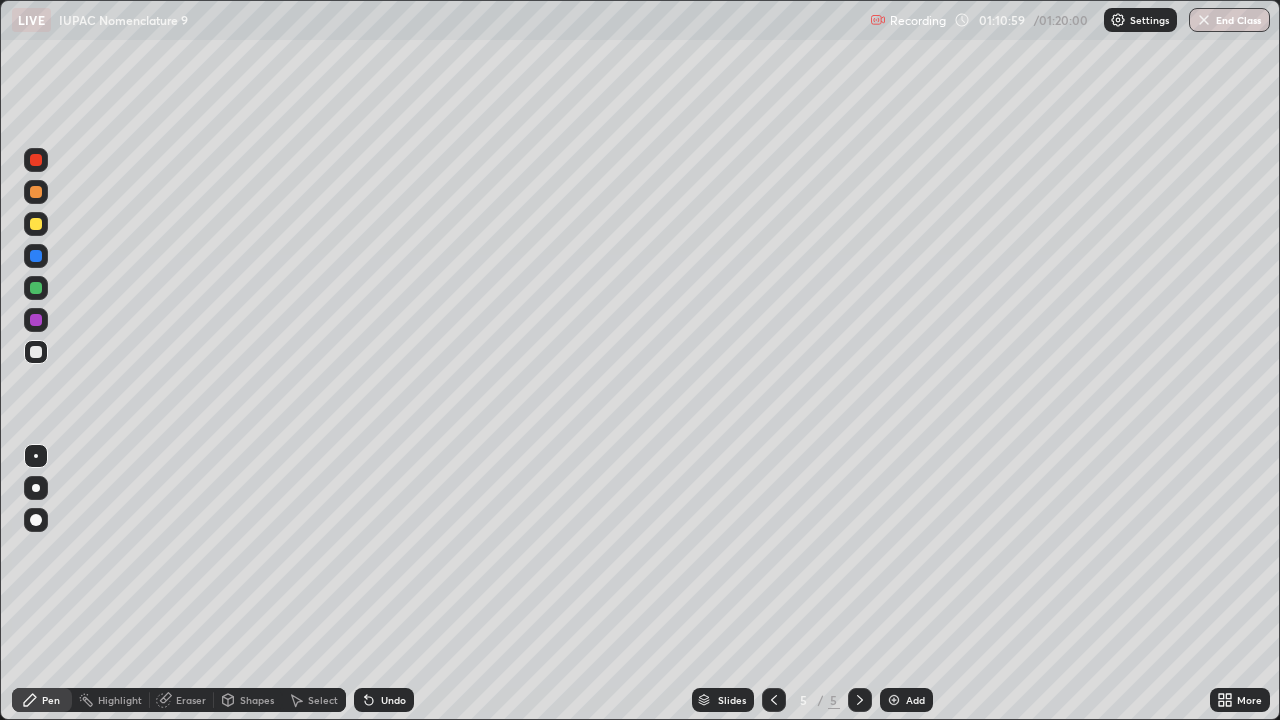 click at bounding box center [1204, 20] 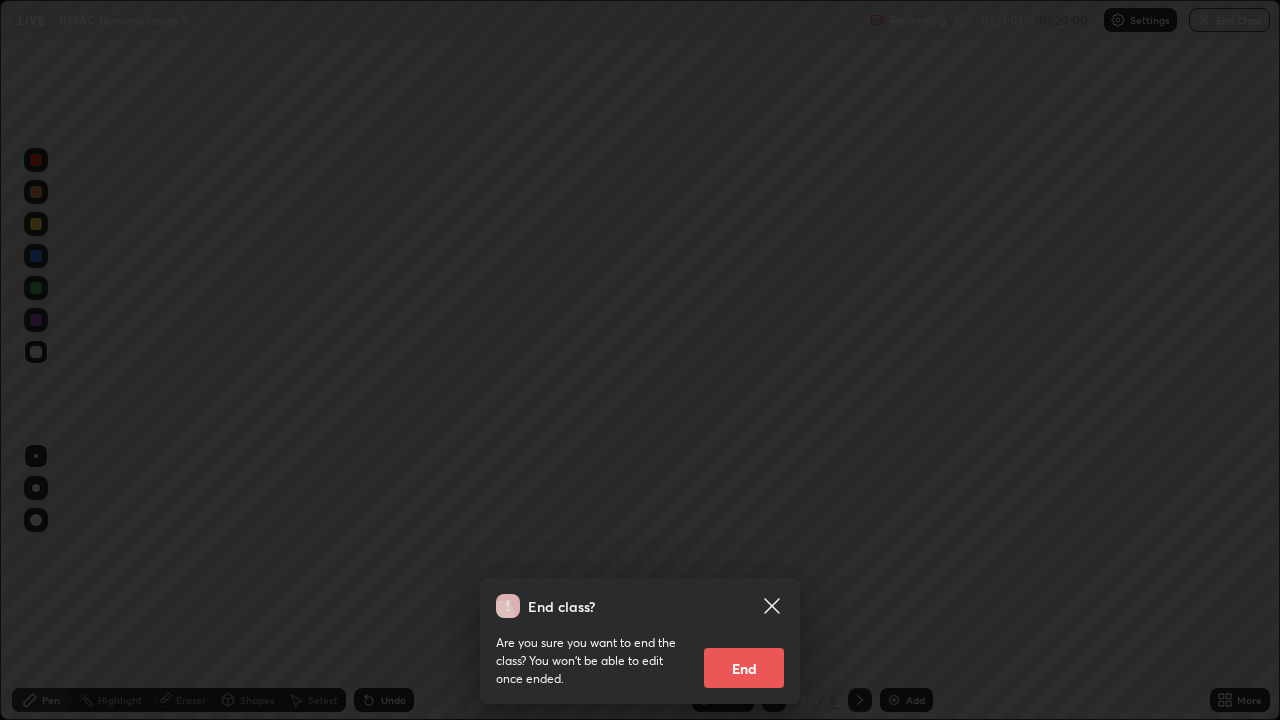click on "End class? Are you sure you want to end the class? You won’t be able to edit once ended. End" at bounding box center (640, 360) 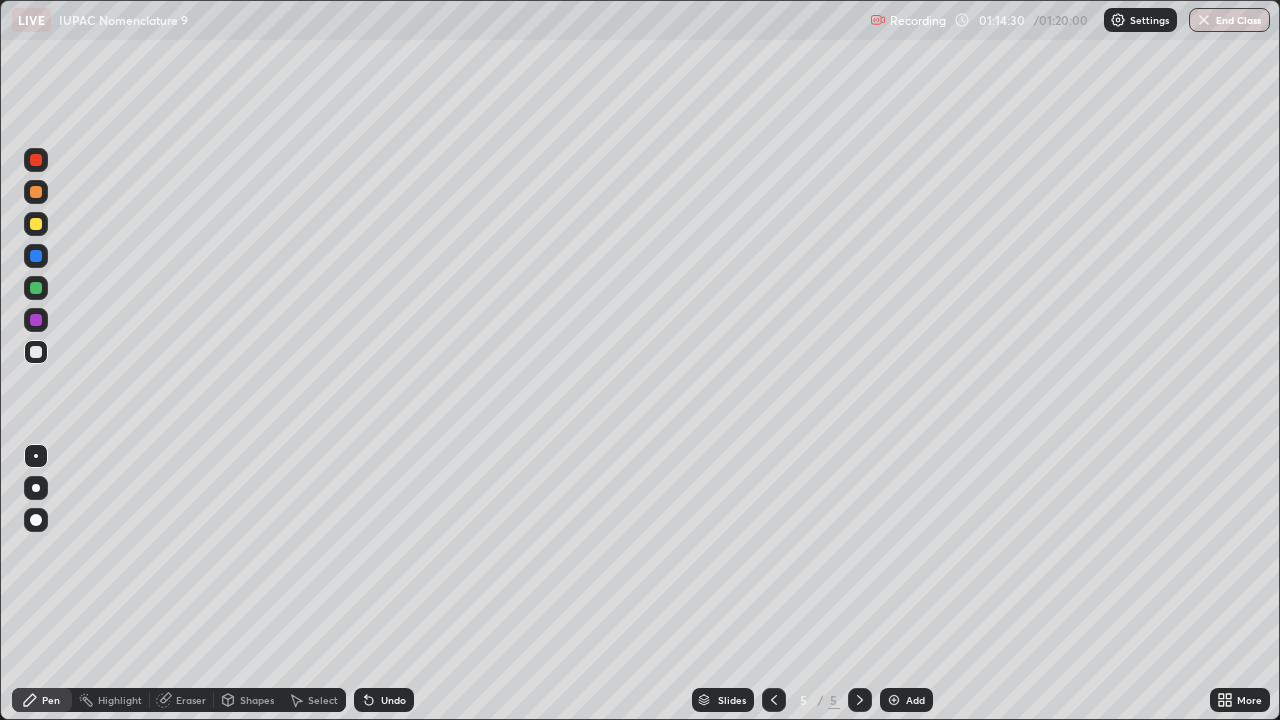 click on "End Class" at bounding box center [1229, 20] 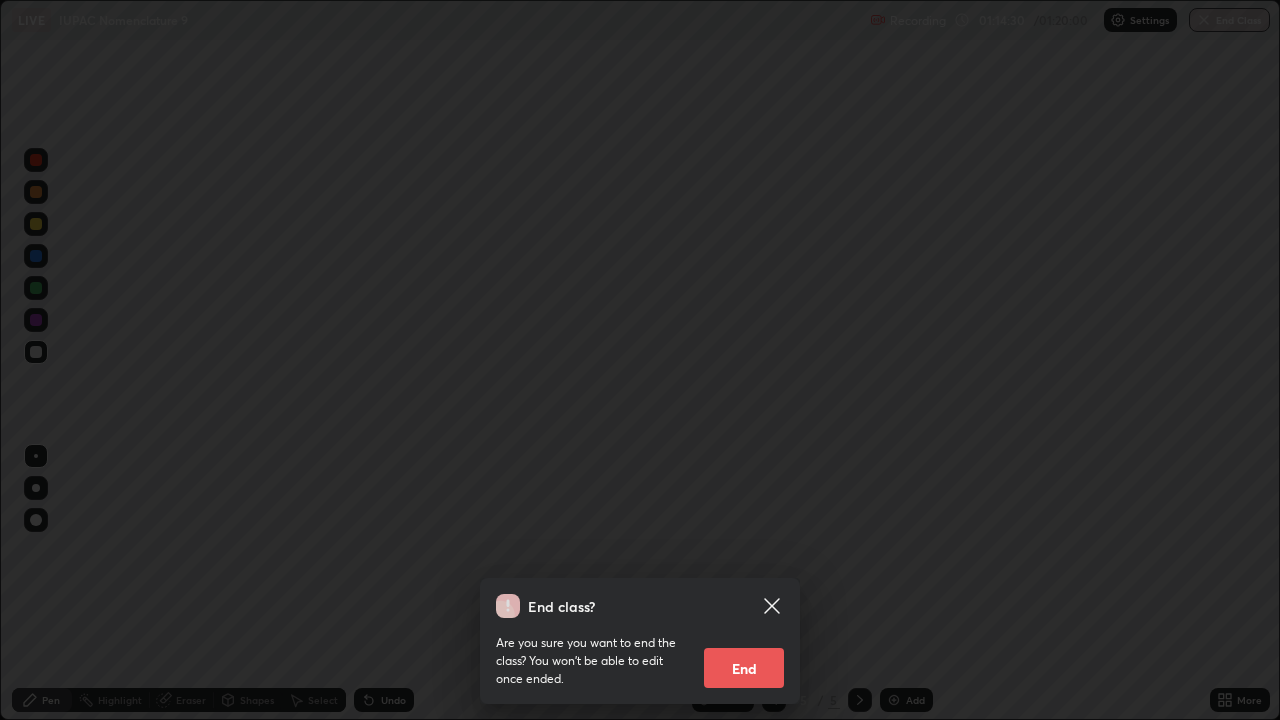 click on "End" at bounding box center [744, 668] 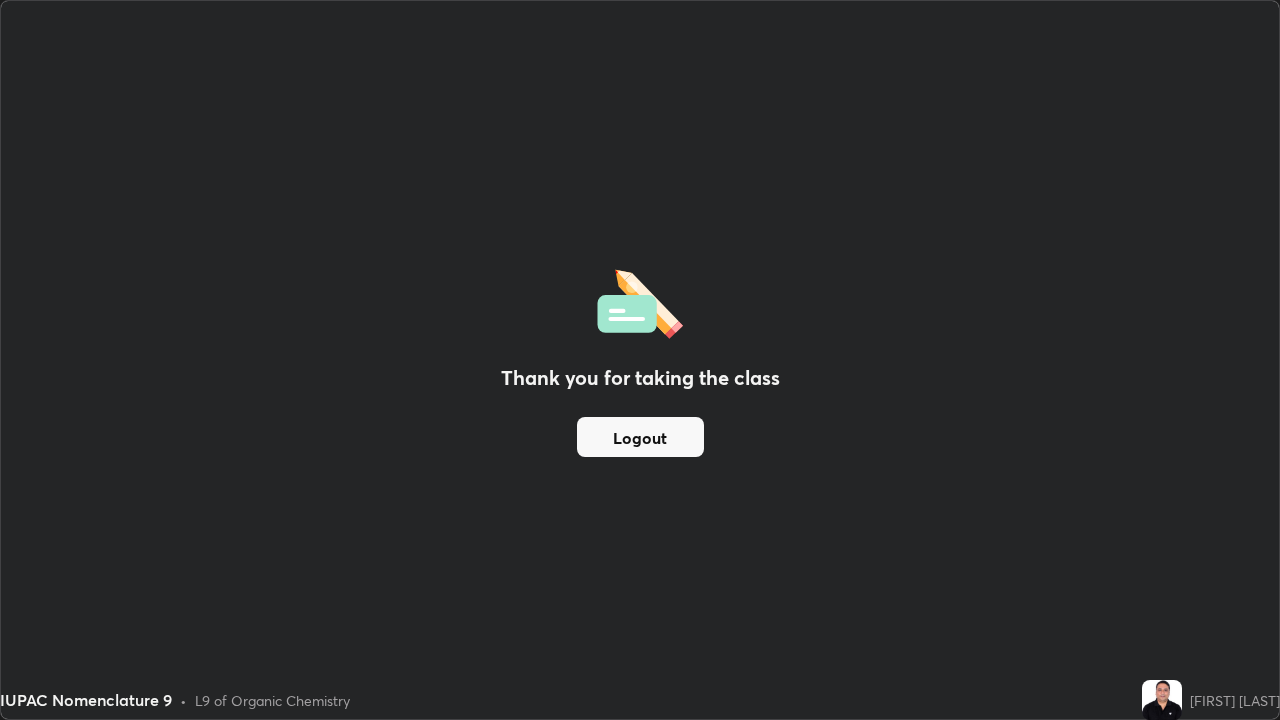 click on "Logout" at bounding box center (640, 437) 